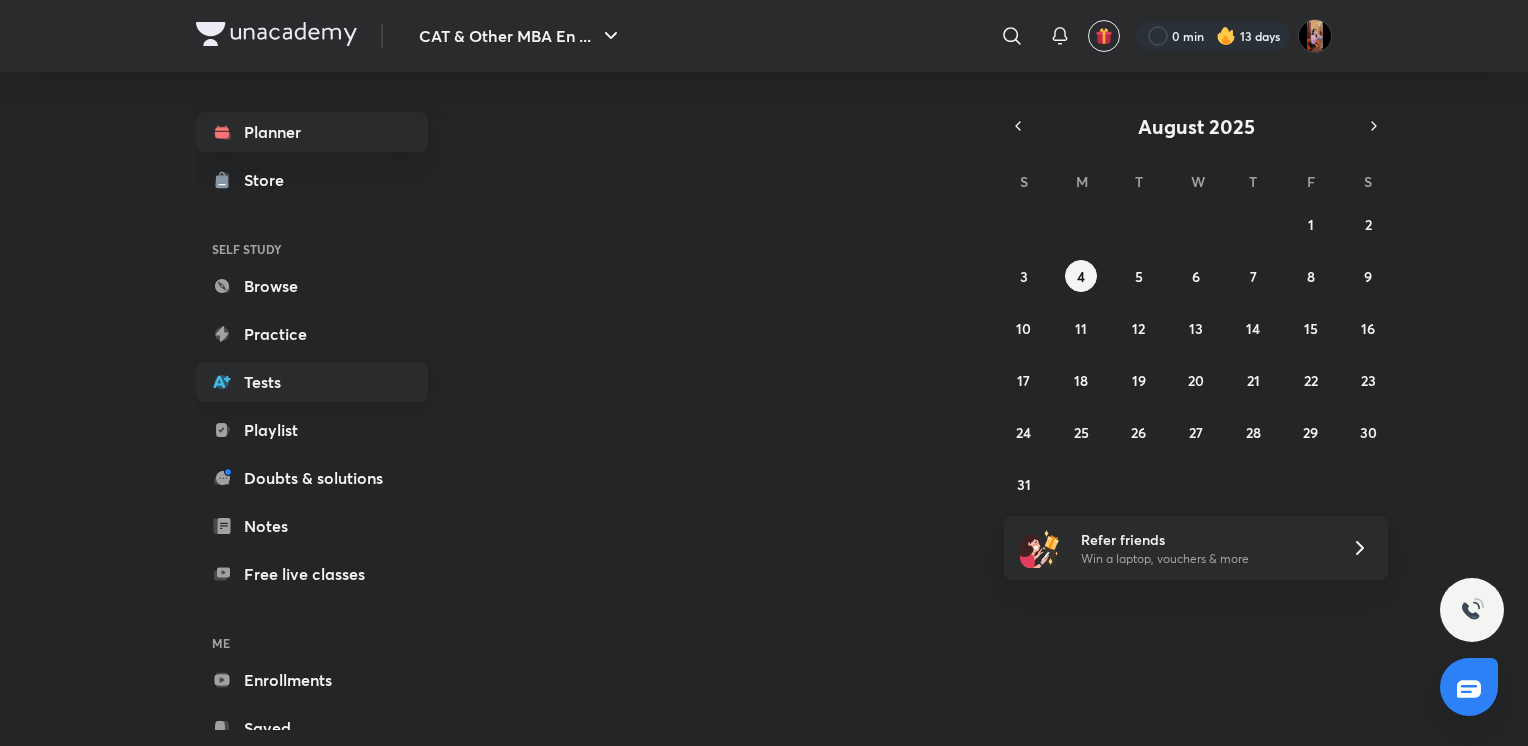 scroll, scrollTop: 0, scrollLeft: 0, axis: both 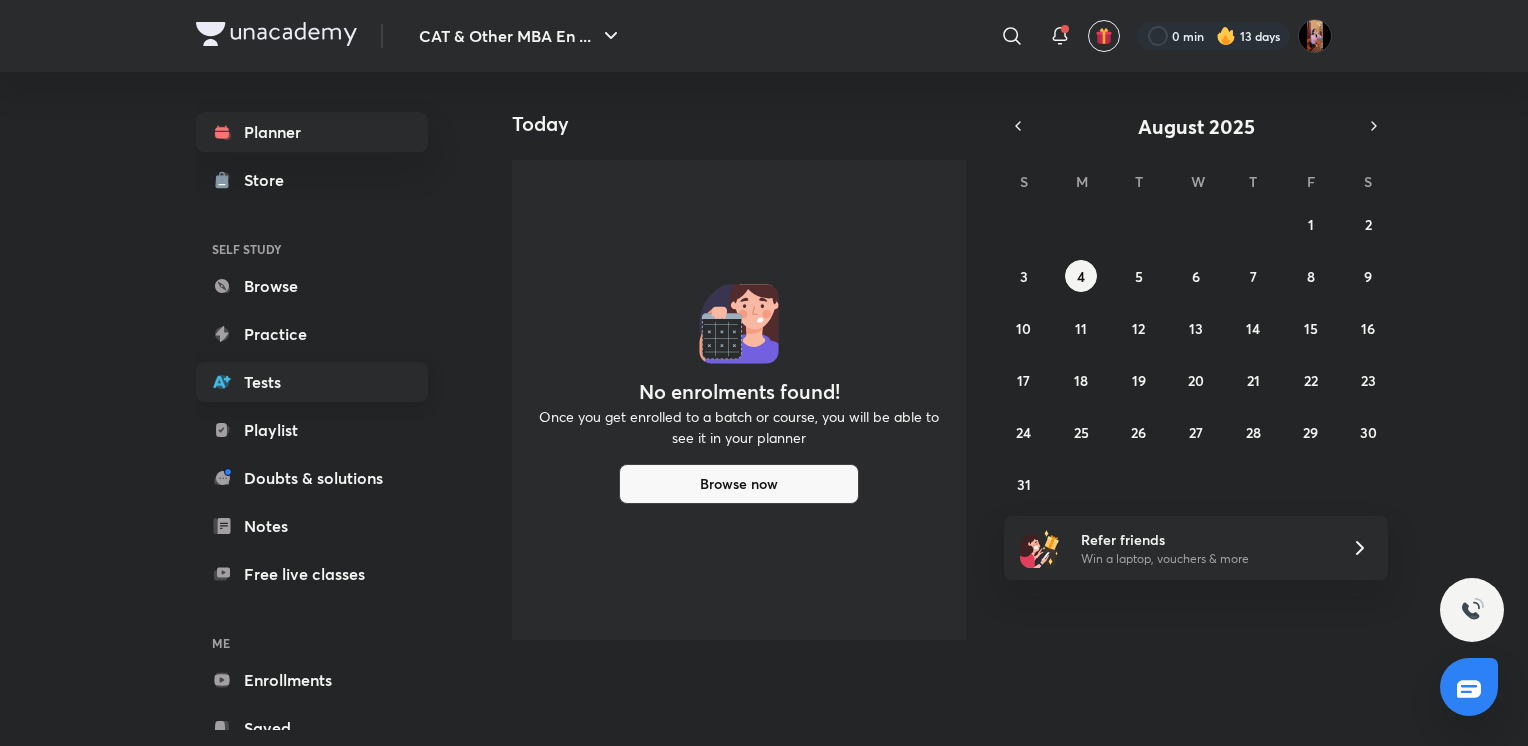 click on "Tests" at bounding box center [312, 382] 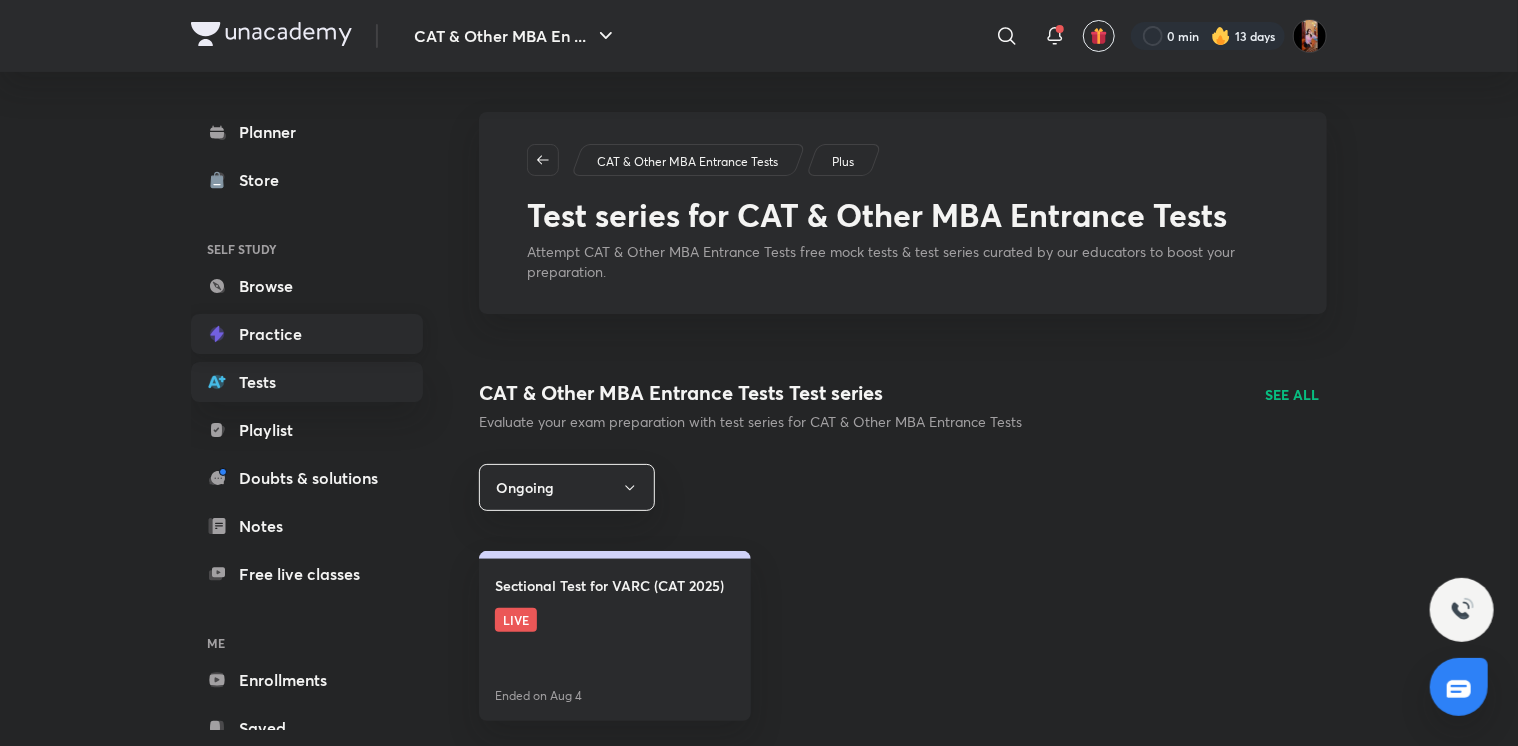 click on "Practice" at bounding box center [307, 334] 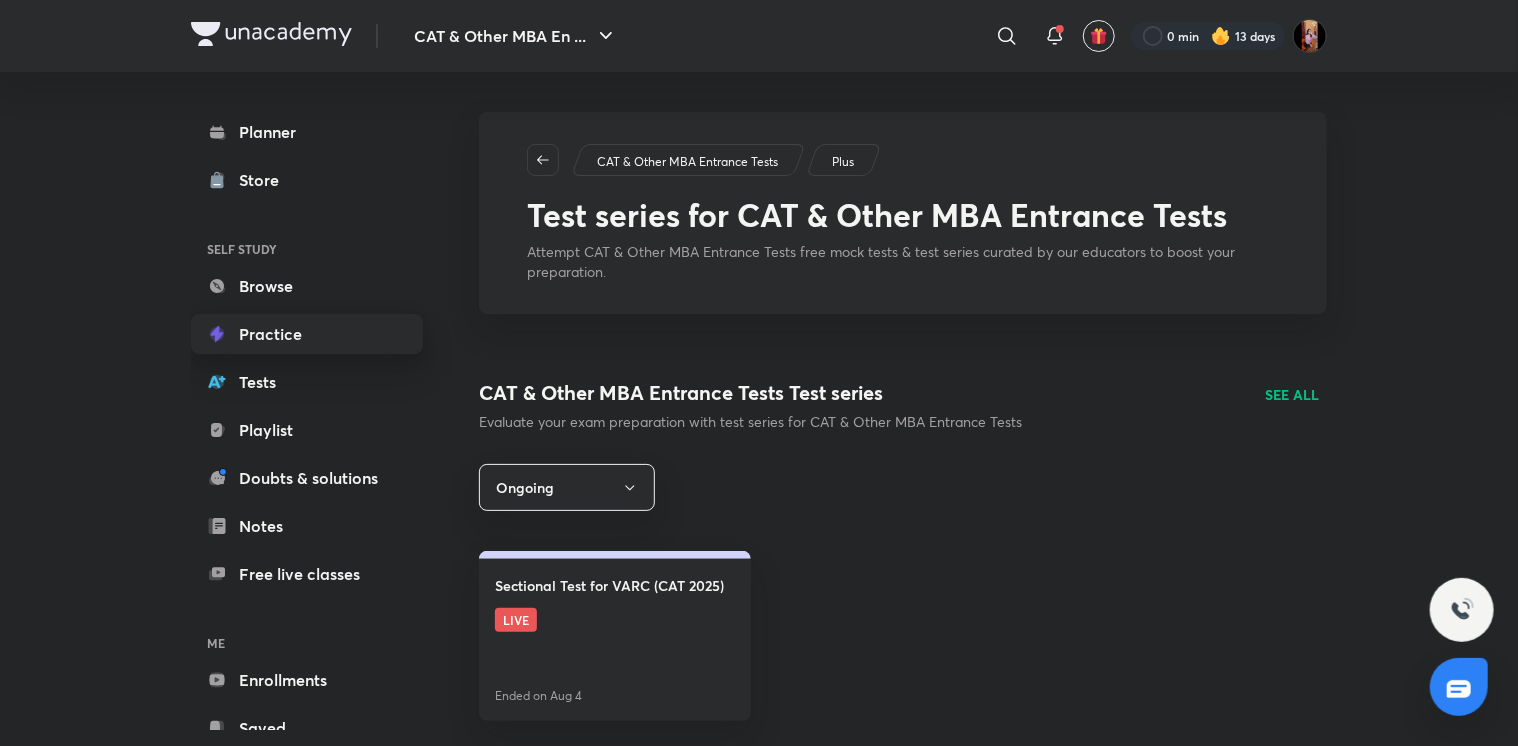 click on "Practice" at bounding box center [307, 334] 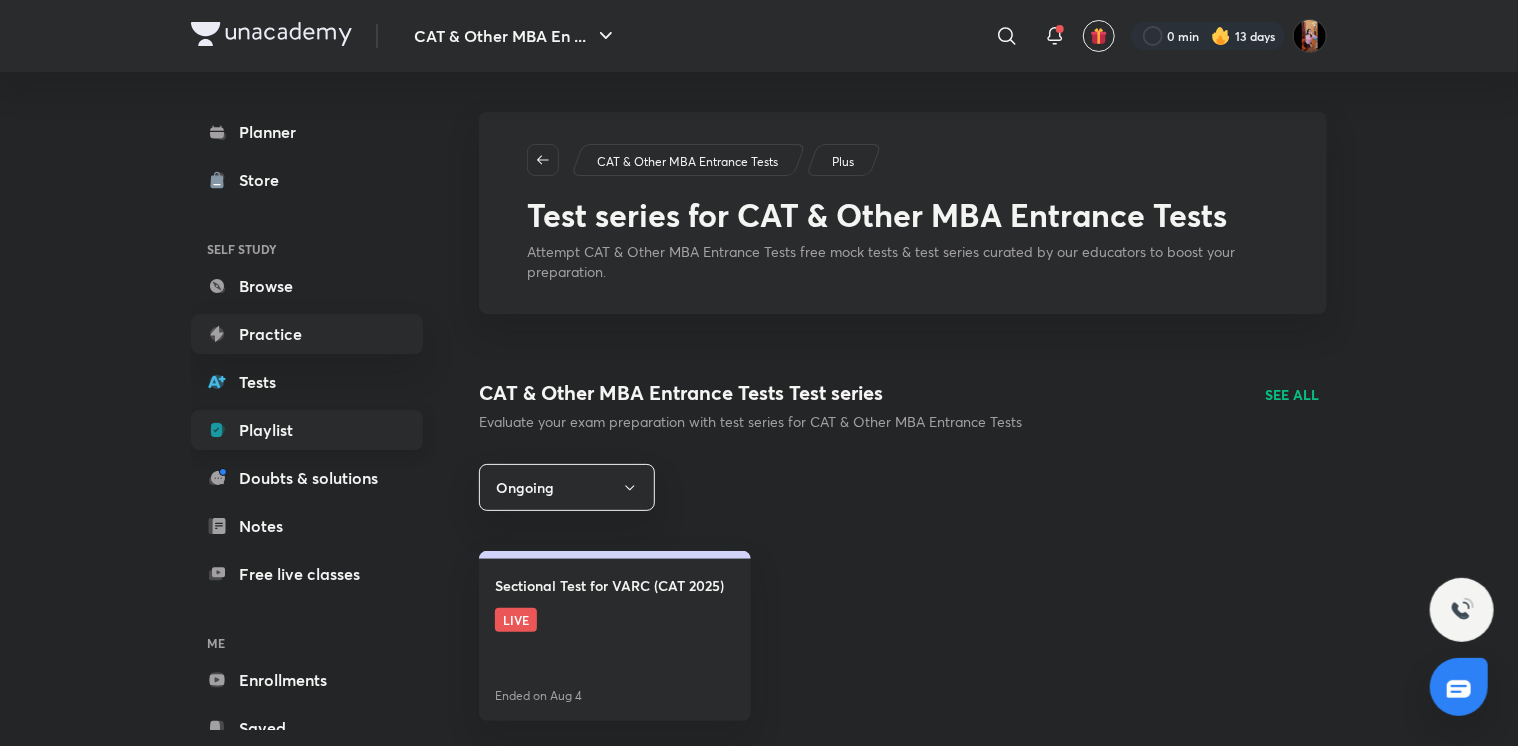click on "Playlist" at bounding box center [307, 430] 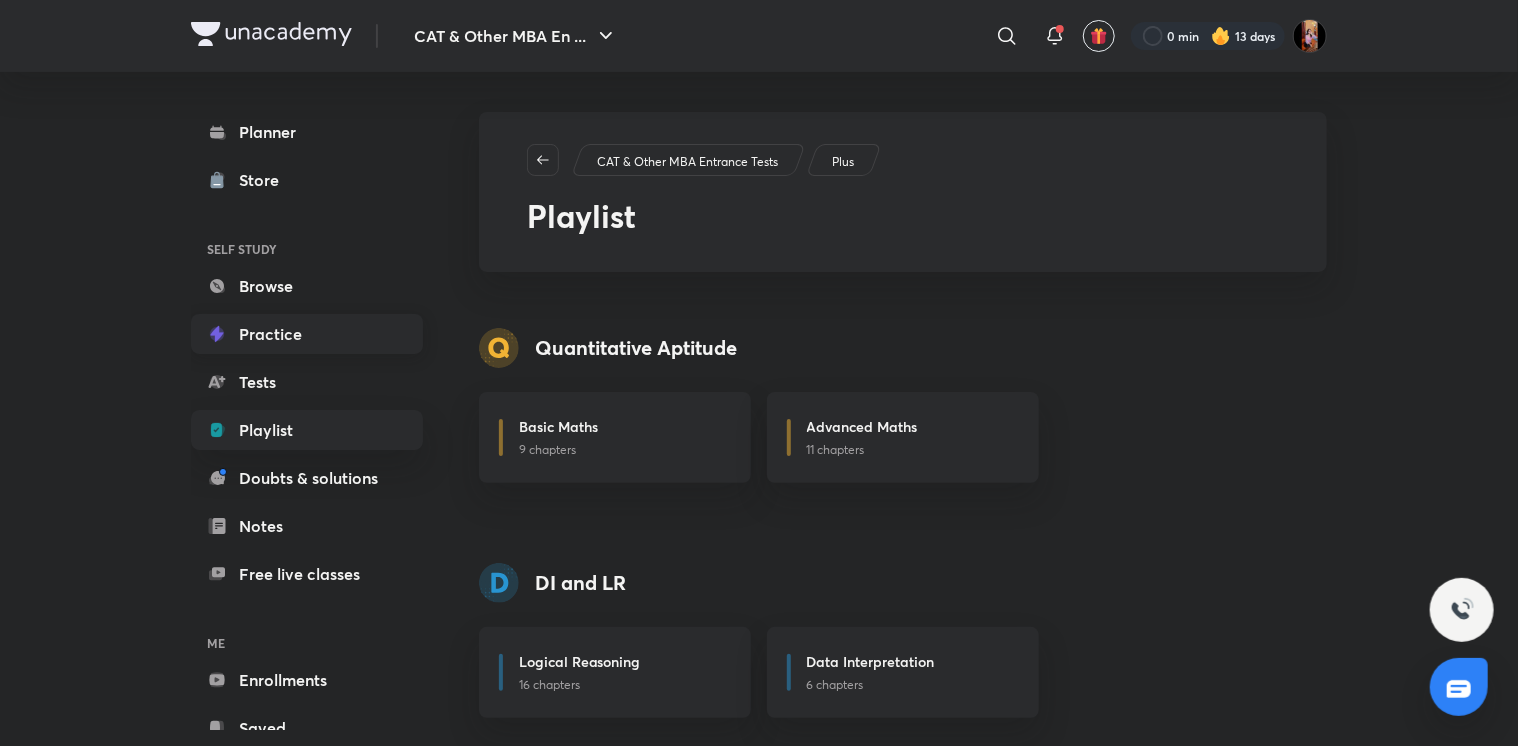 click on "Practice" at bounding box center [307, 334] 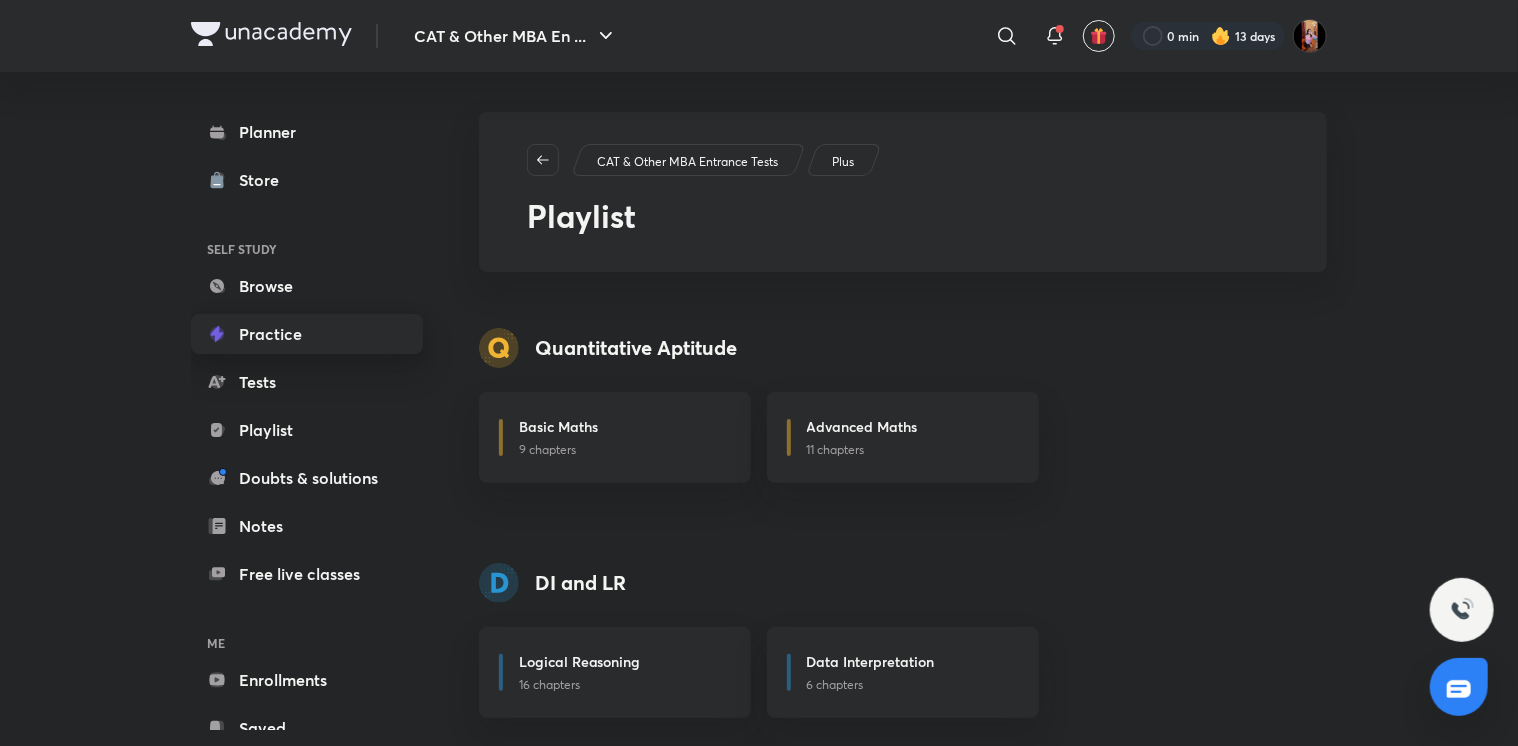 click on "Practice" at bounding box center (307, 334) 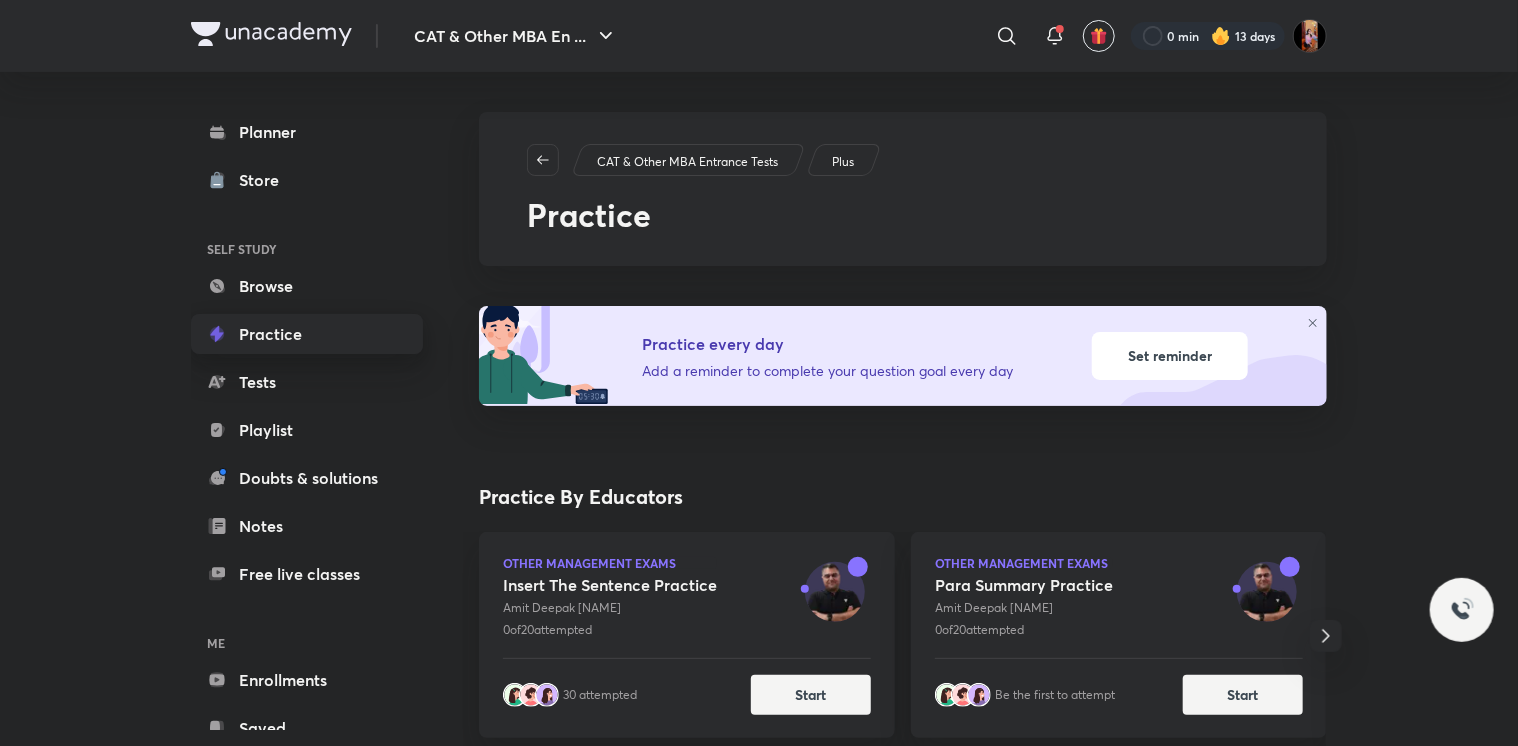 click on "Practice" at bounding box center (307, 334) 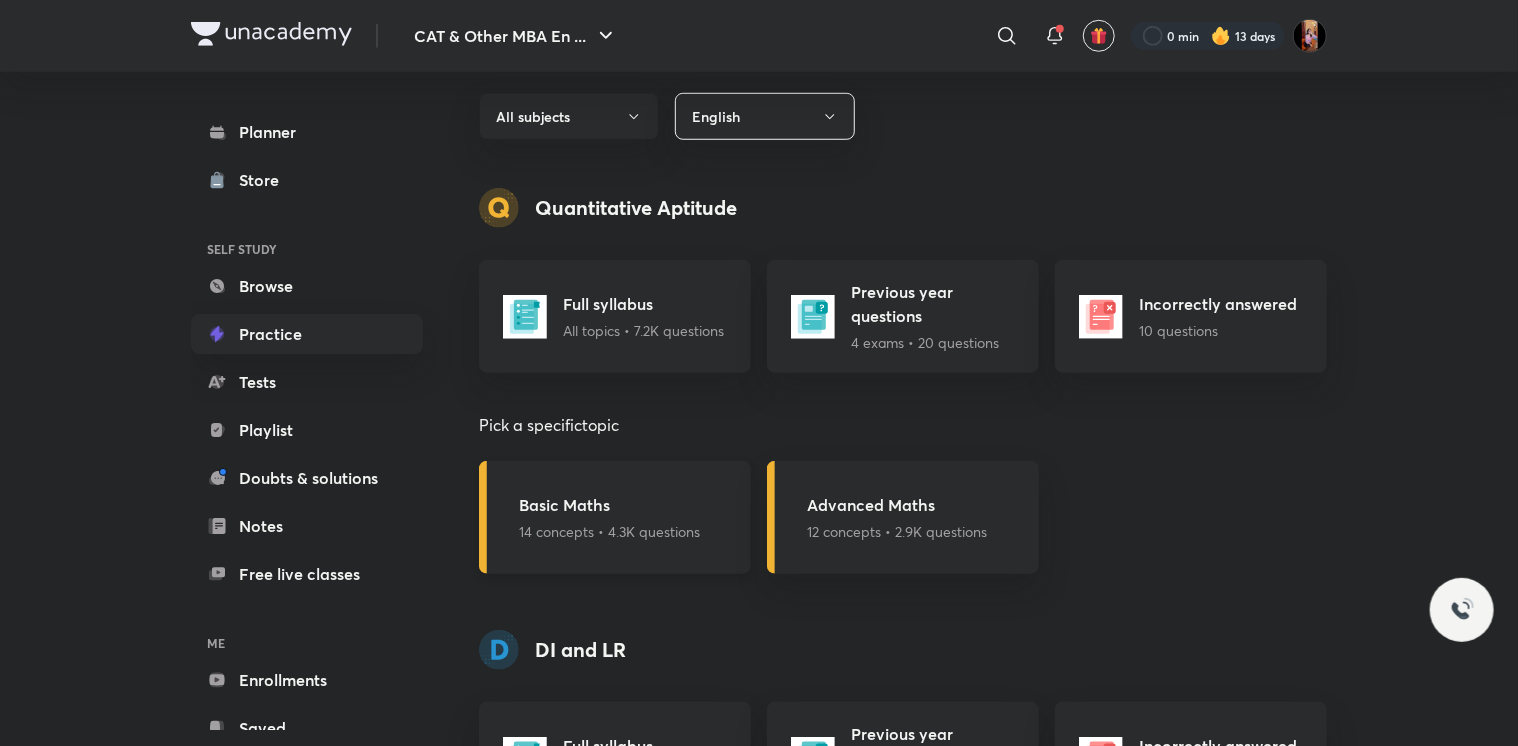 scroll, scrollTop: 732, scrollLeft: 0, axis: vertical 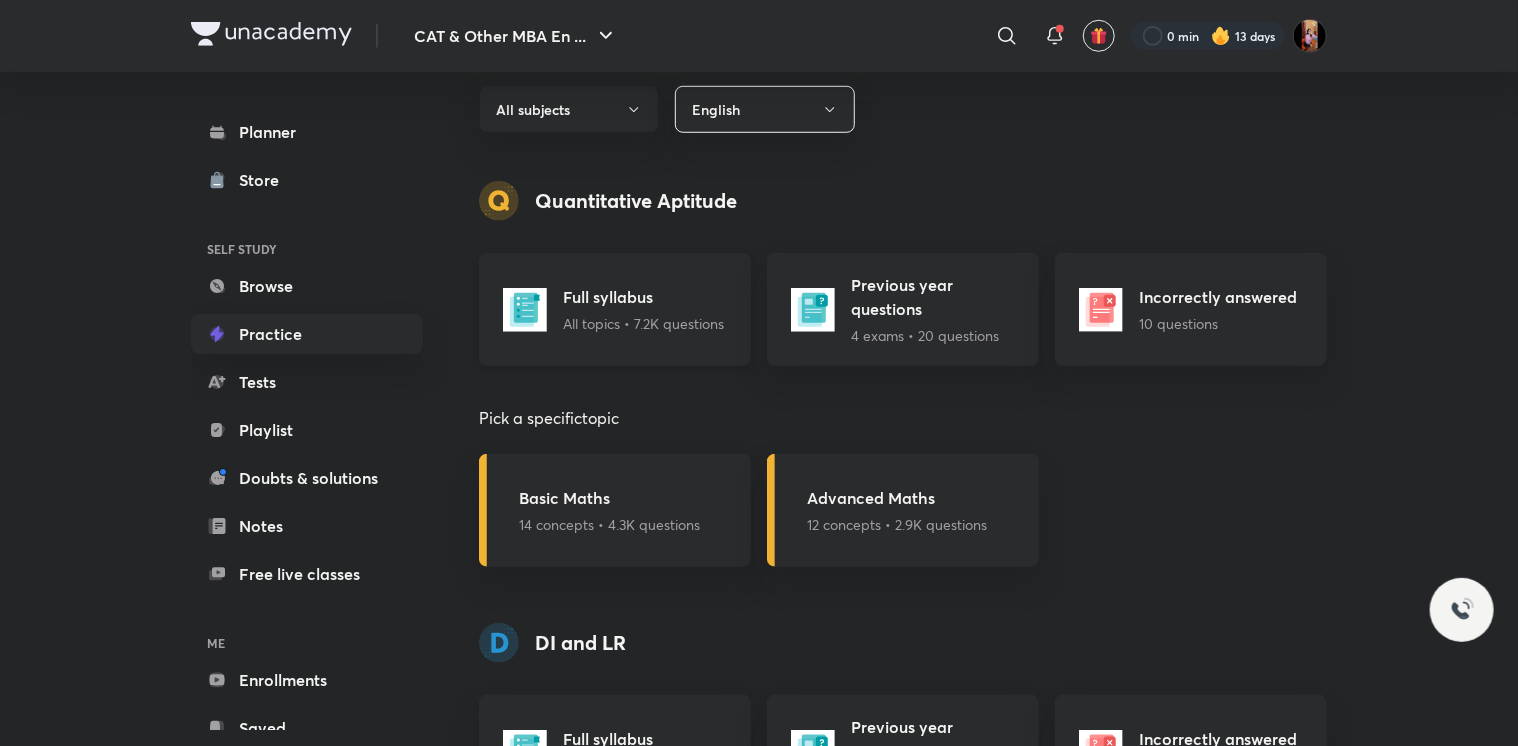 click on "Full syllabus All topics • 7.2K questions" at bounding box center (643, 309) 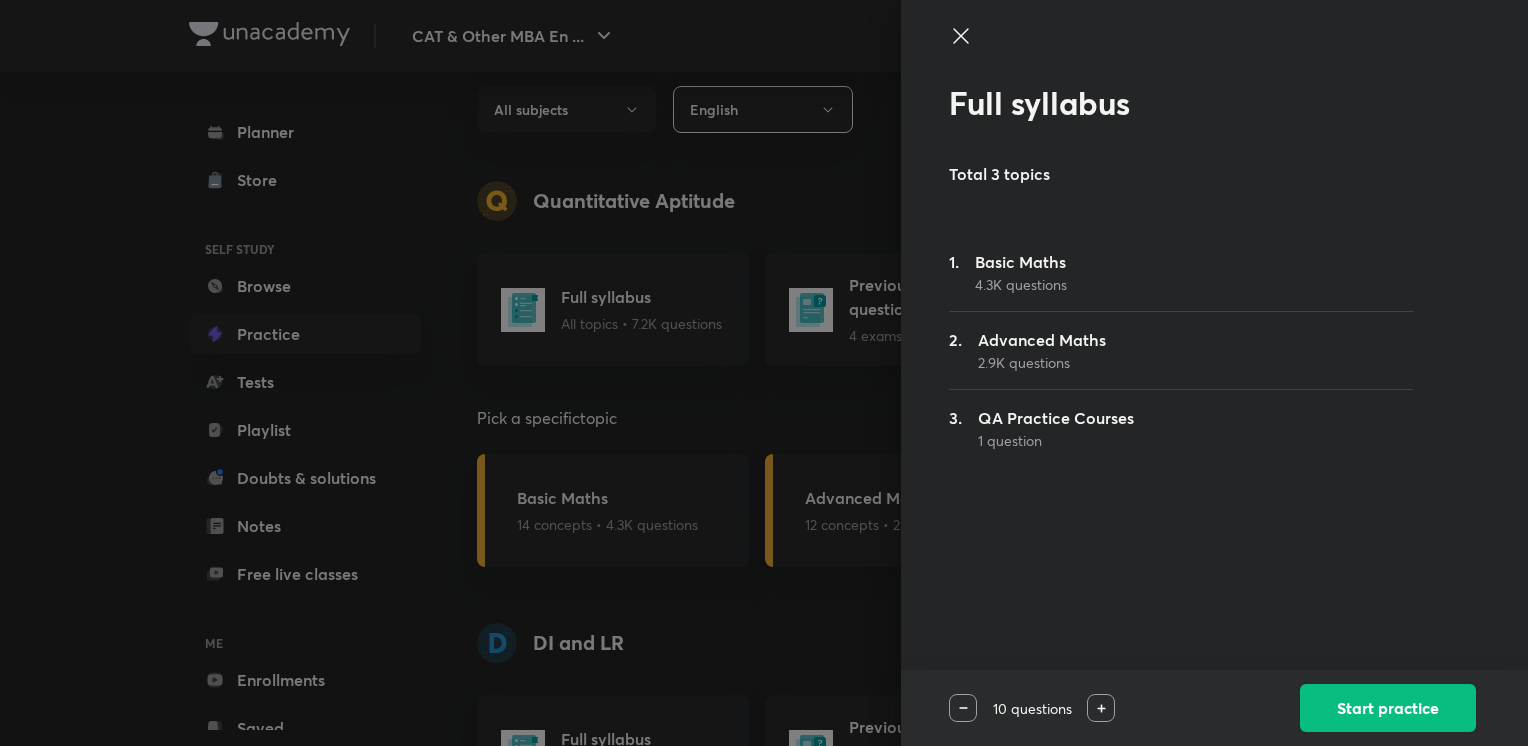 click 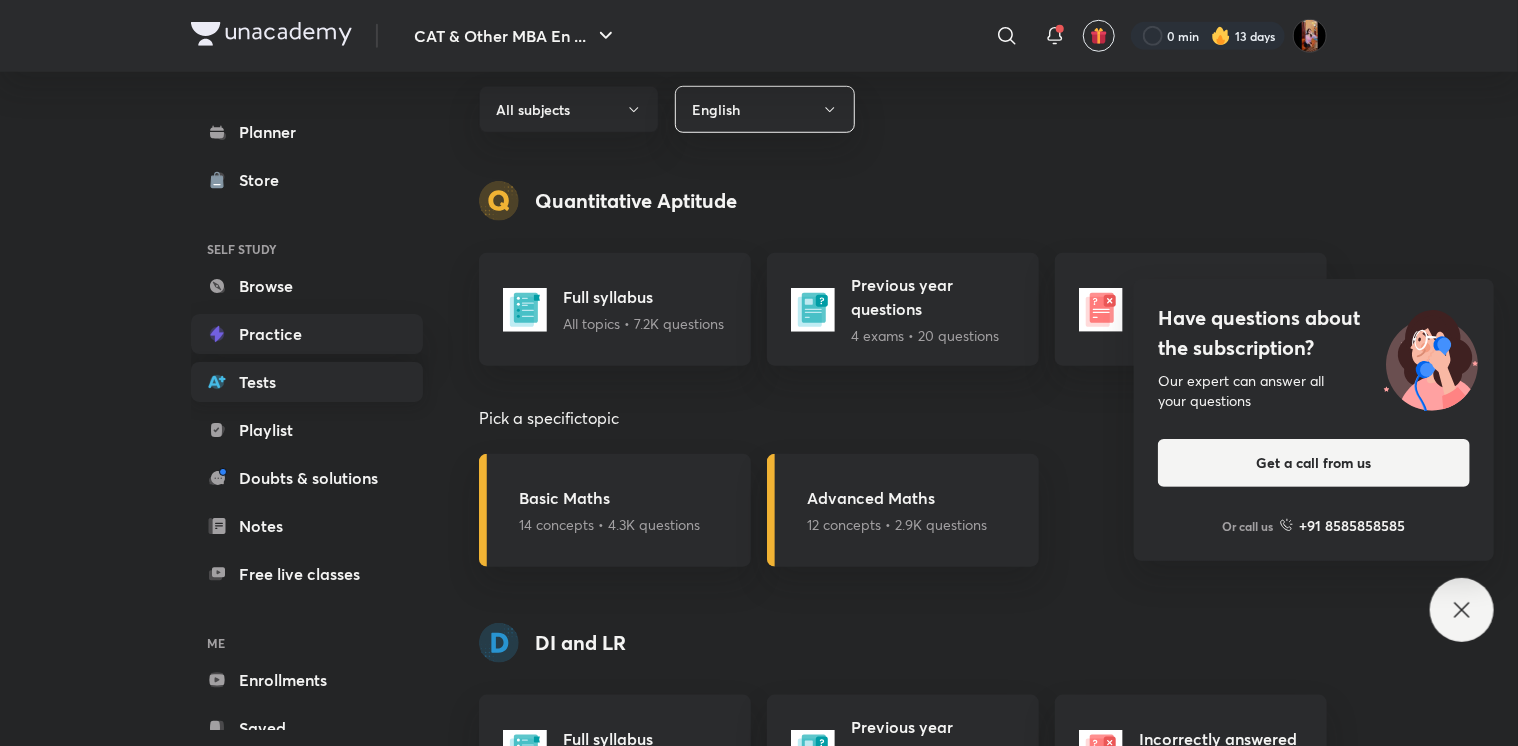 click on "Tests" at bounding box center [307, 382] 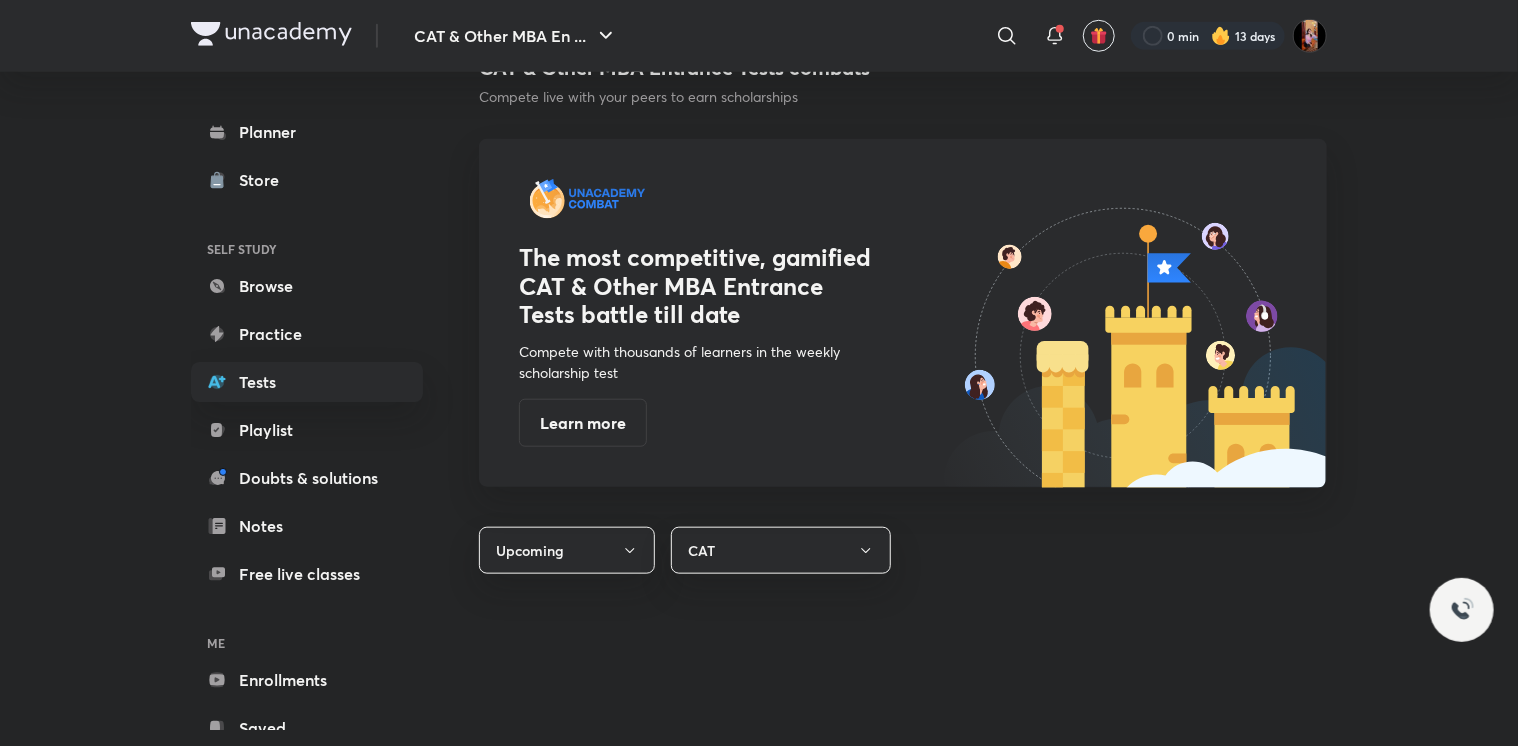 scroll, scrollTop: 0, scrollLeft: 0, axis: both 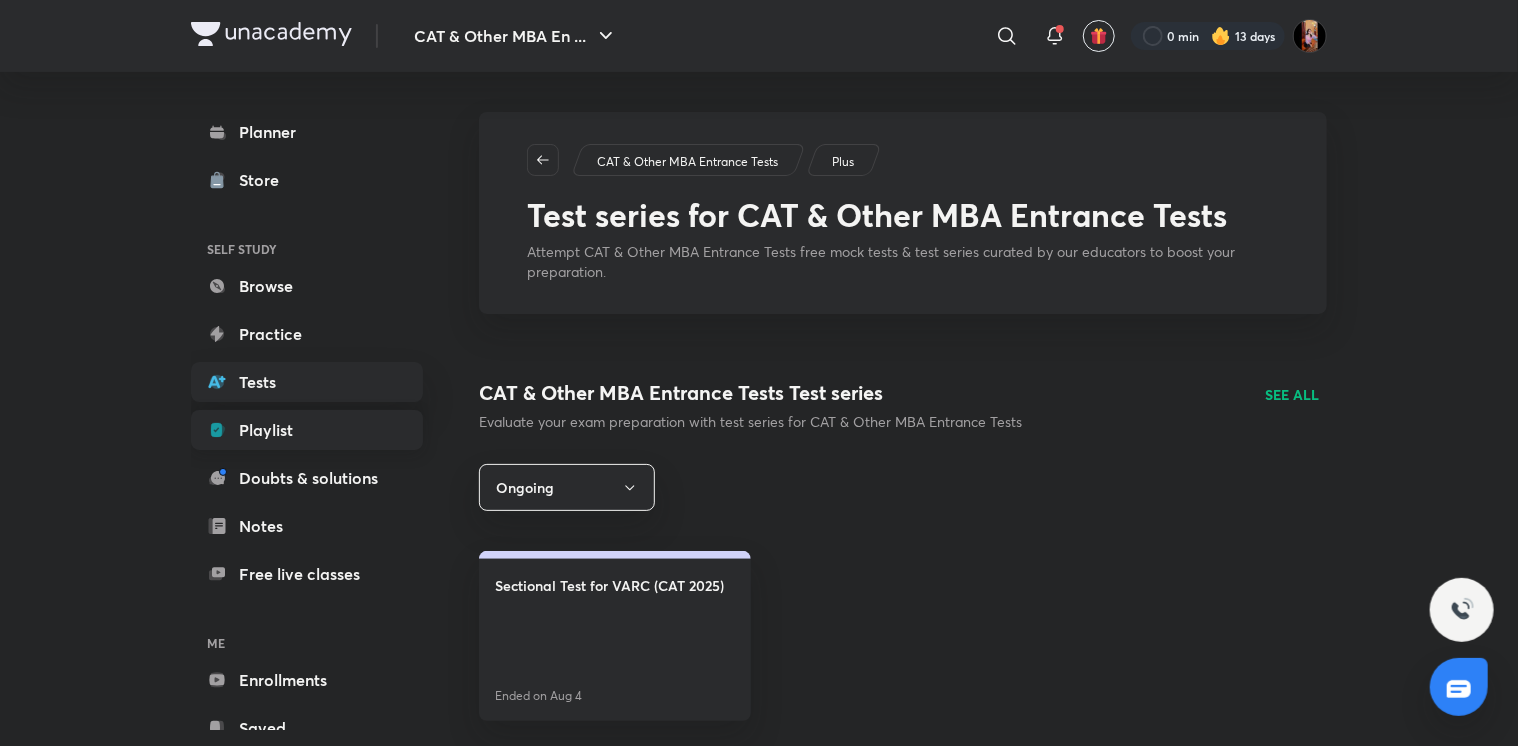 click on "Playlist" at bounding box center (307, 430) 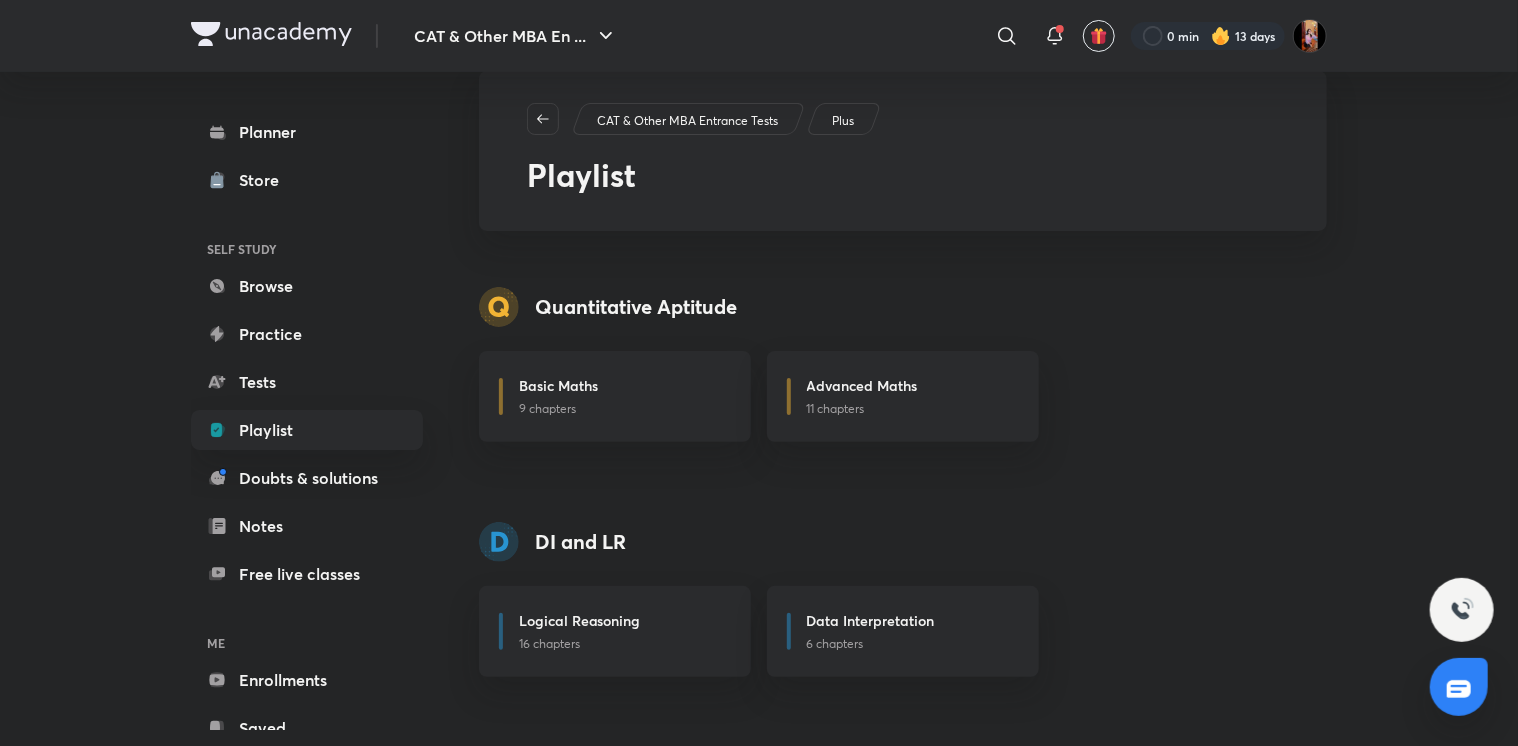scroll, scrollTop: 54, scrollLeft: 0, axis: vertical 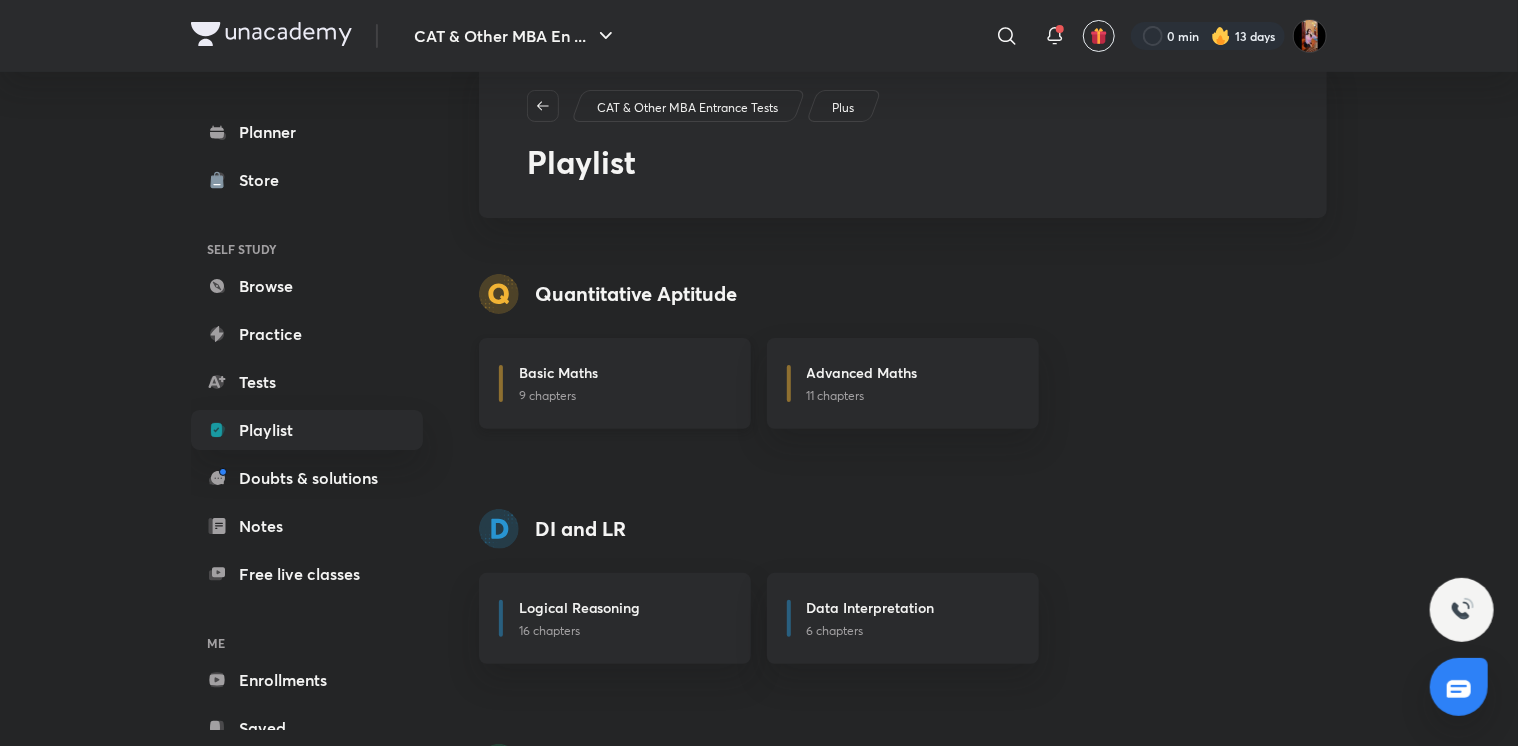 click on "Basic Maths" at bounding box center (623, 374) 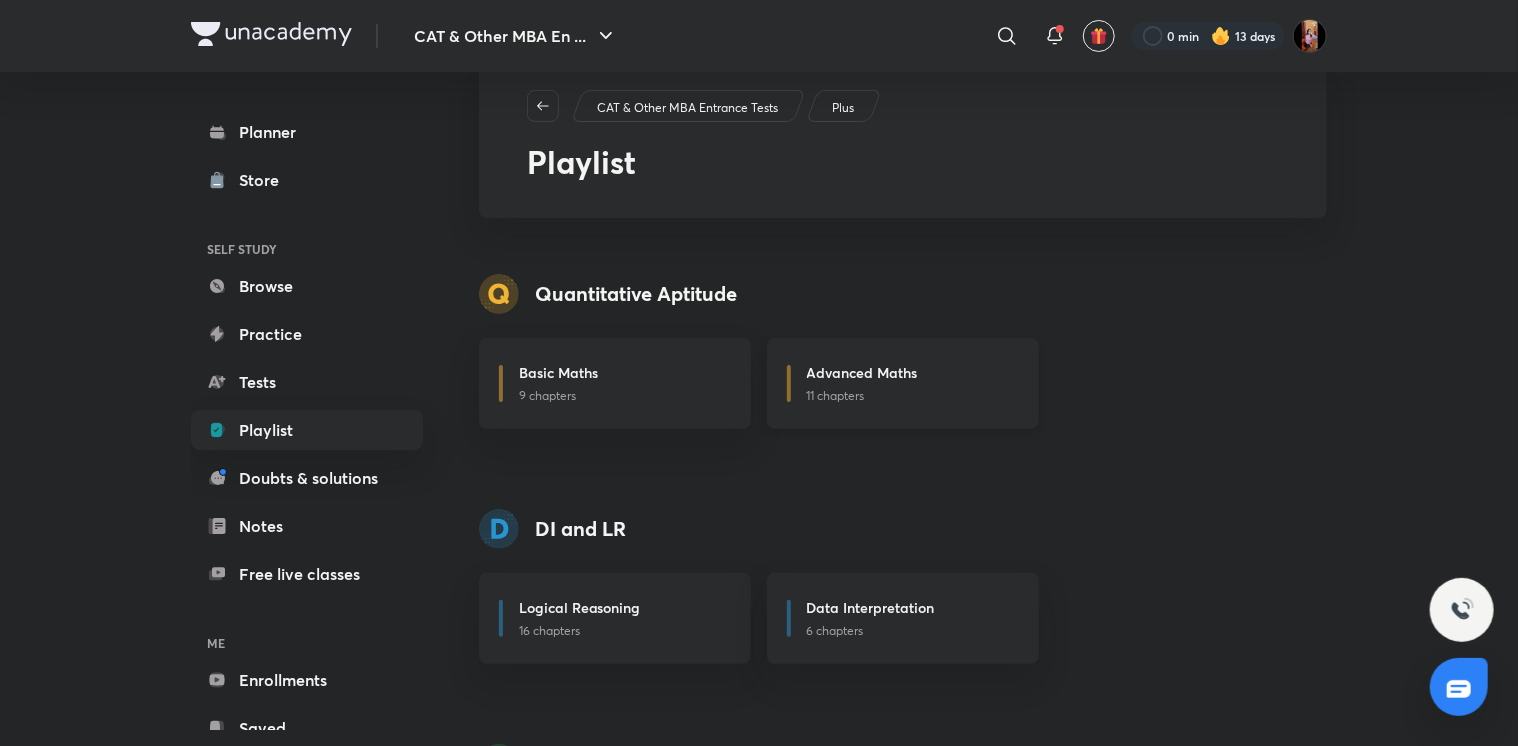click on "11 chapters" at bounding box center [911, 396] 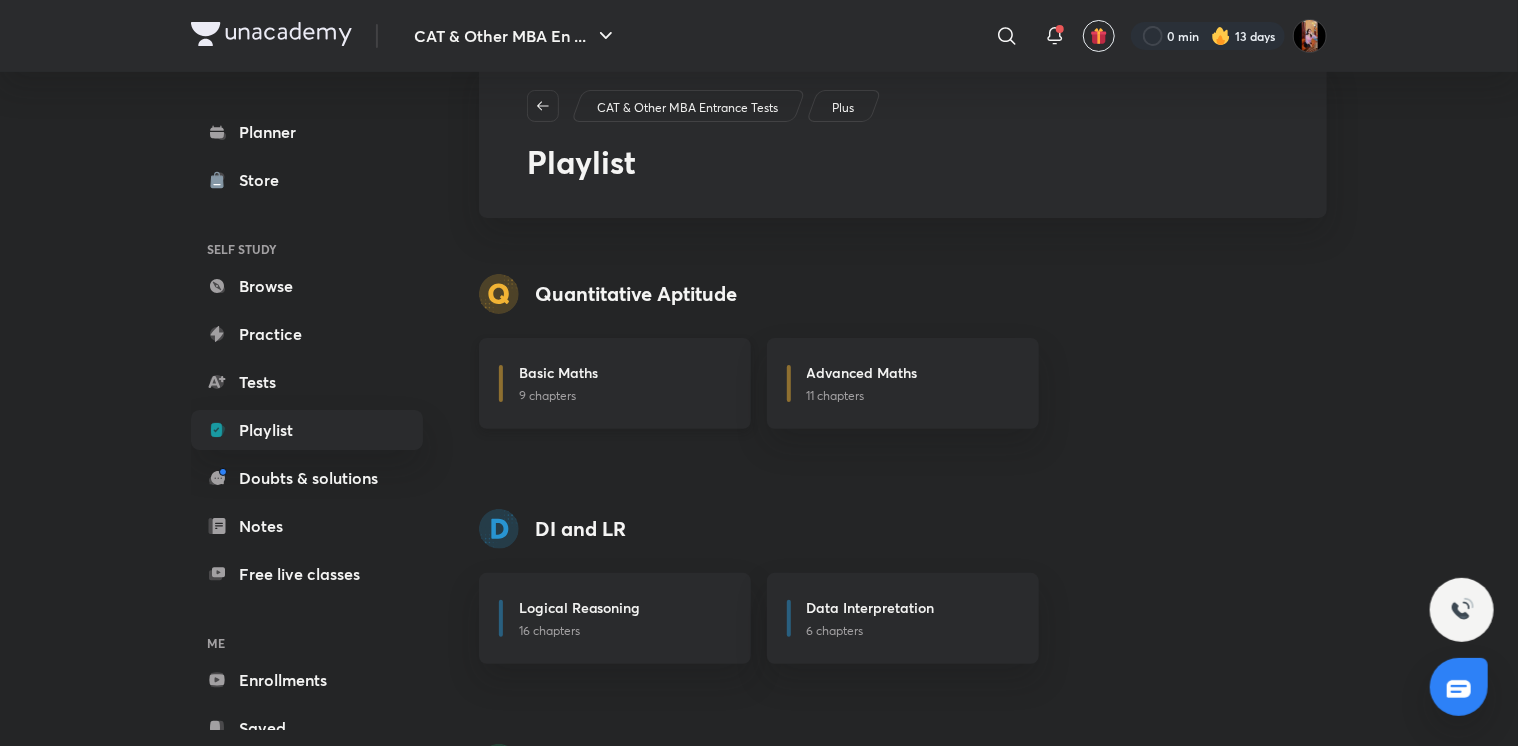 click on "Basic Maths 9 chapters" at bounding box center (615, 383) 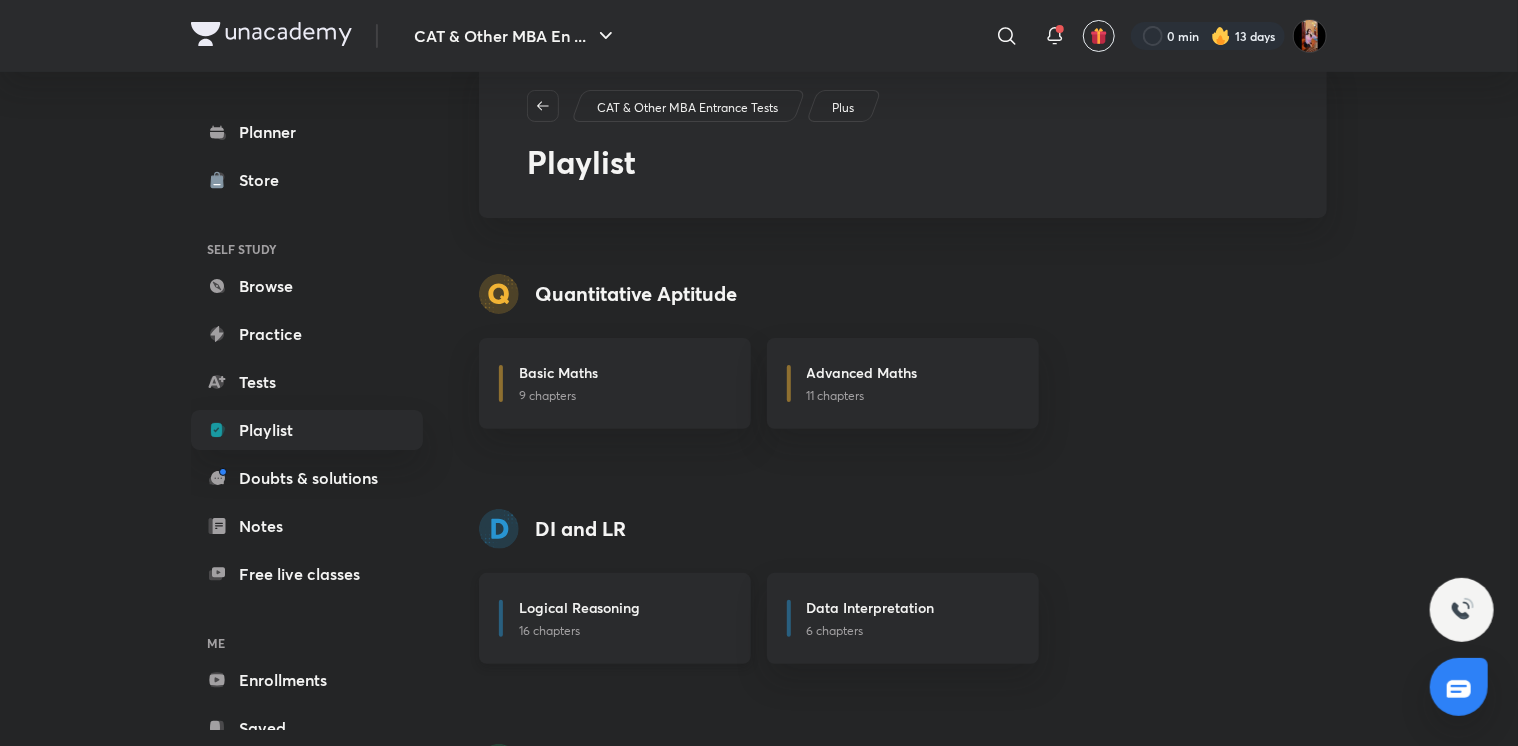 click on "16 chapters" at bounding box center [623, 631] 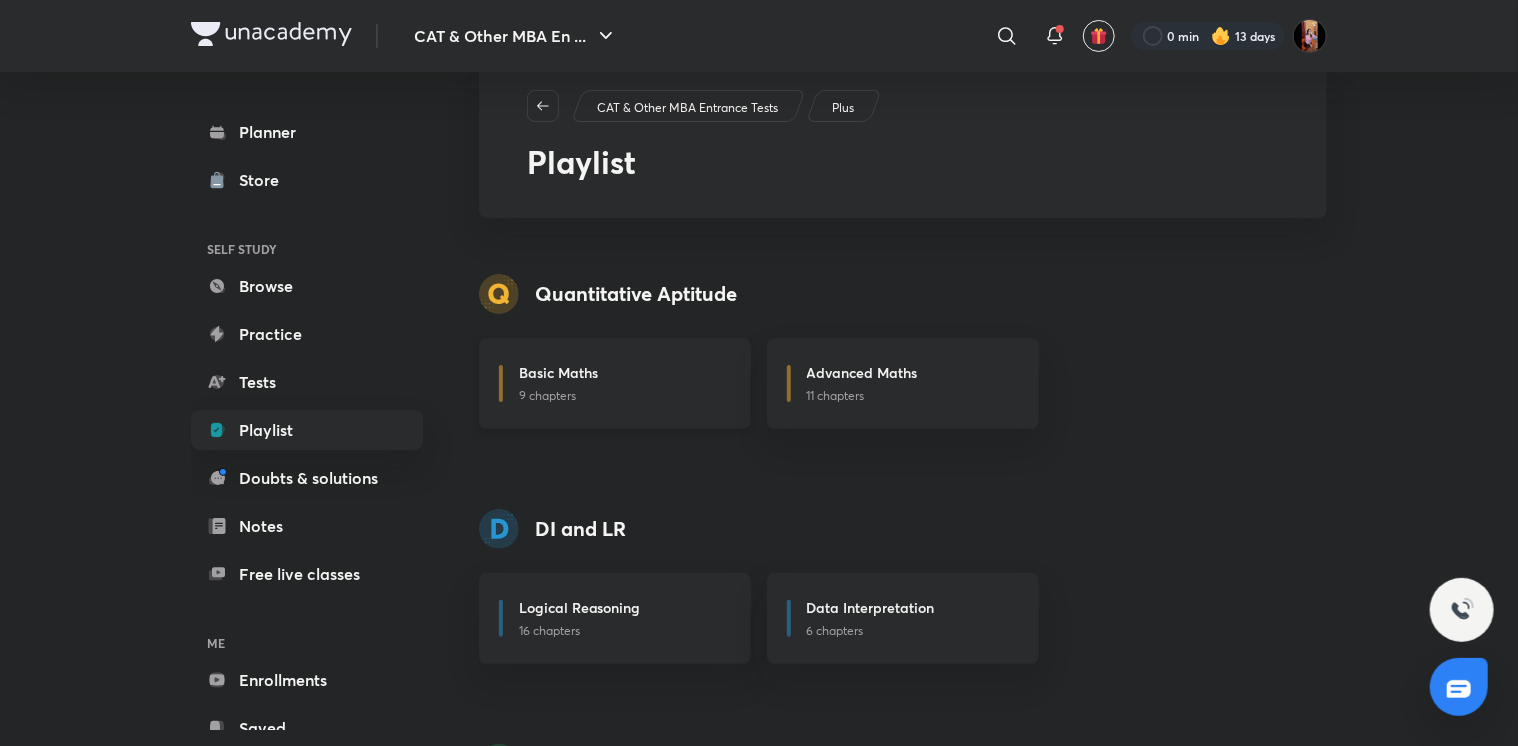 click on "Basic Maths" at bounding box center [623, 374] 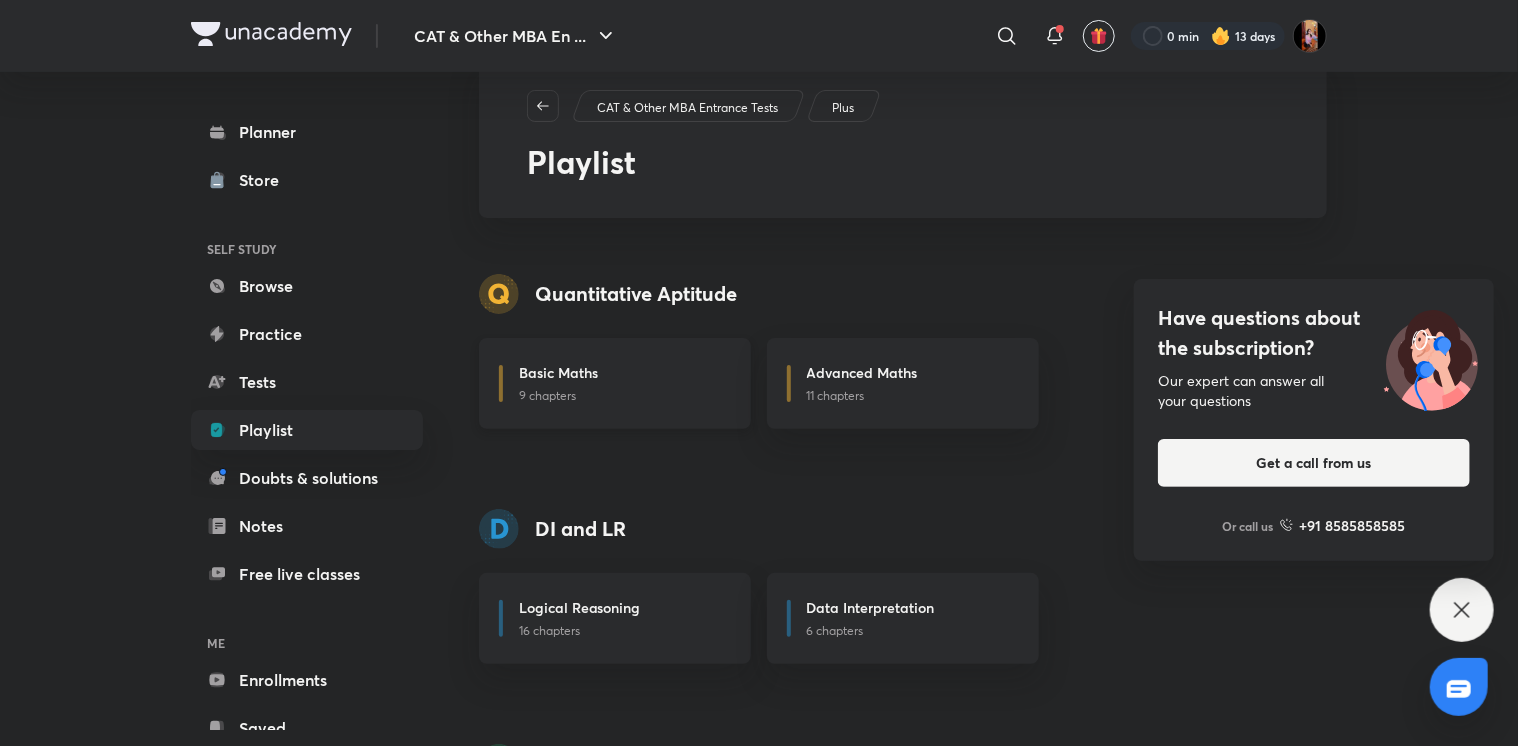 click on "Basic Maths" at bounding box center (623, 374) 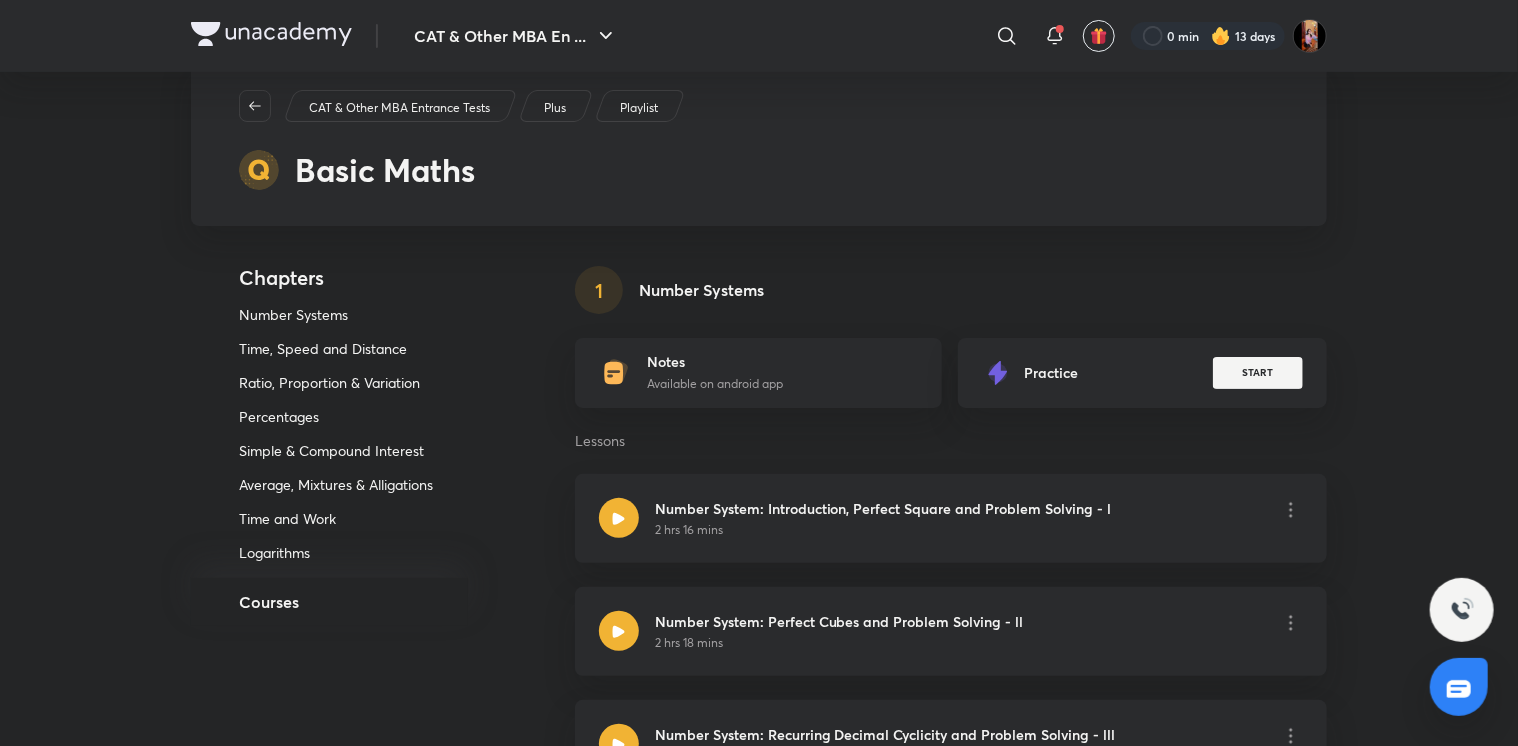 click at bounding box center (1462, 610) 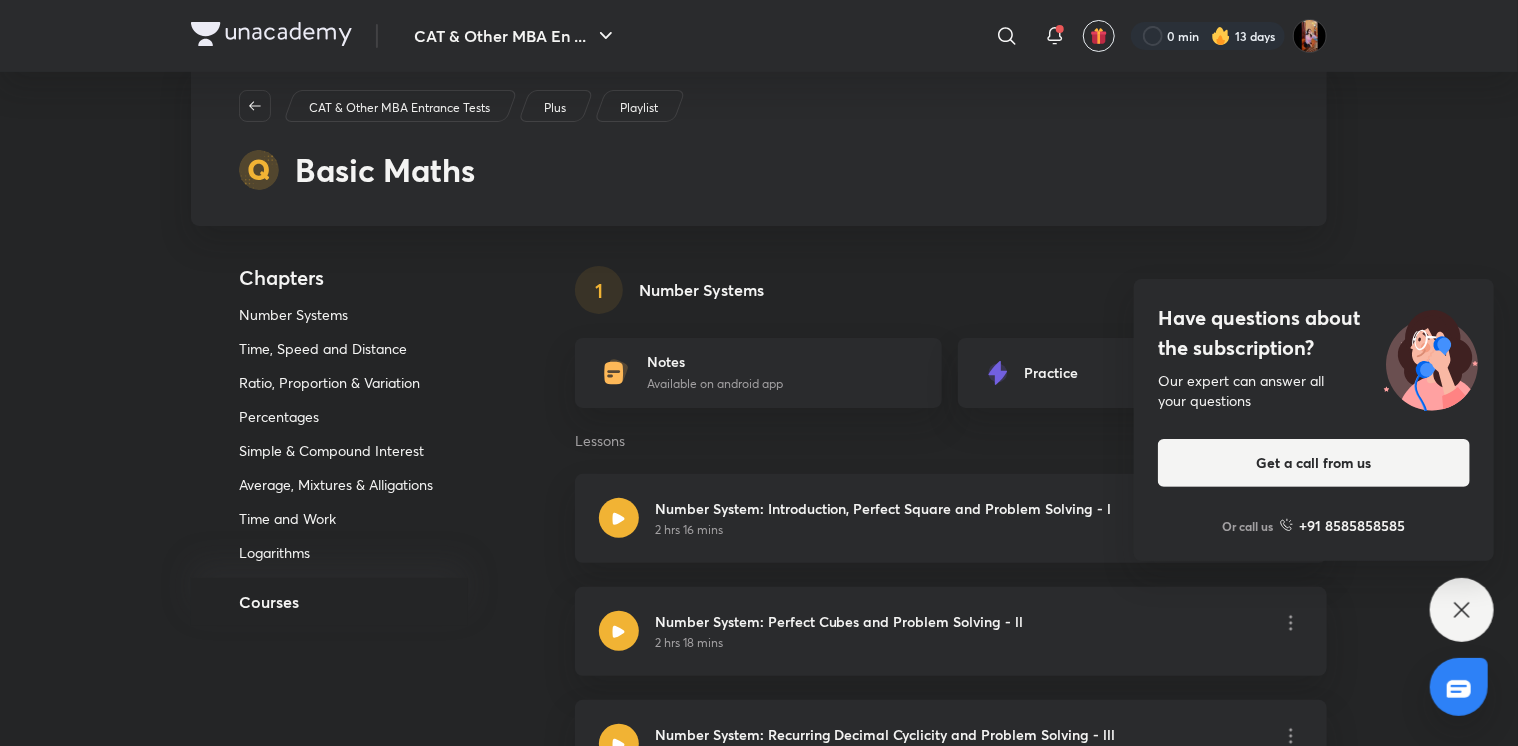 scroll, scrollTop: 0, scrollLeft: 0, axis: both 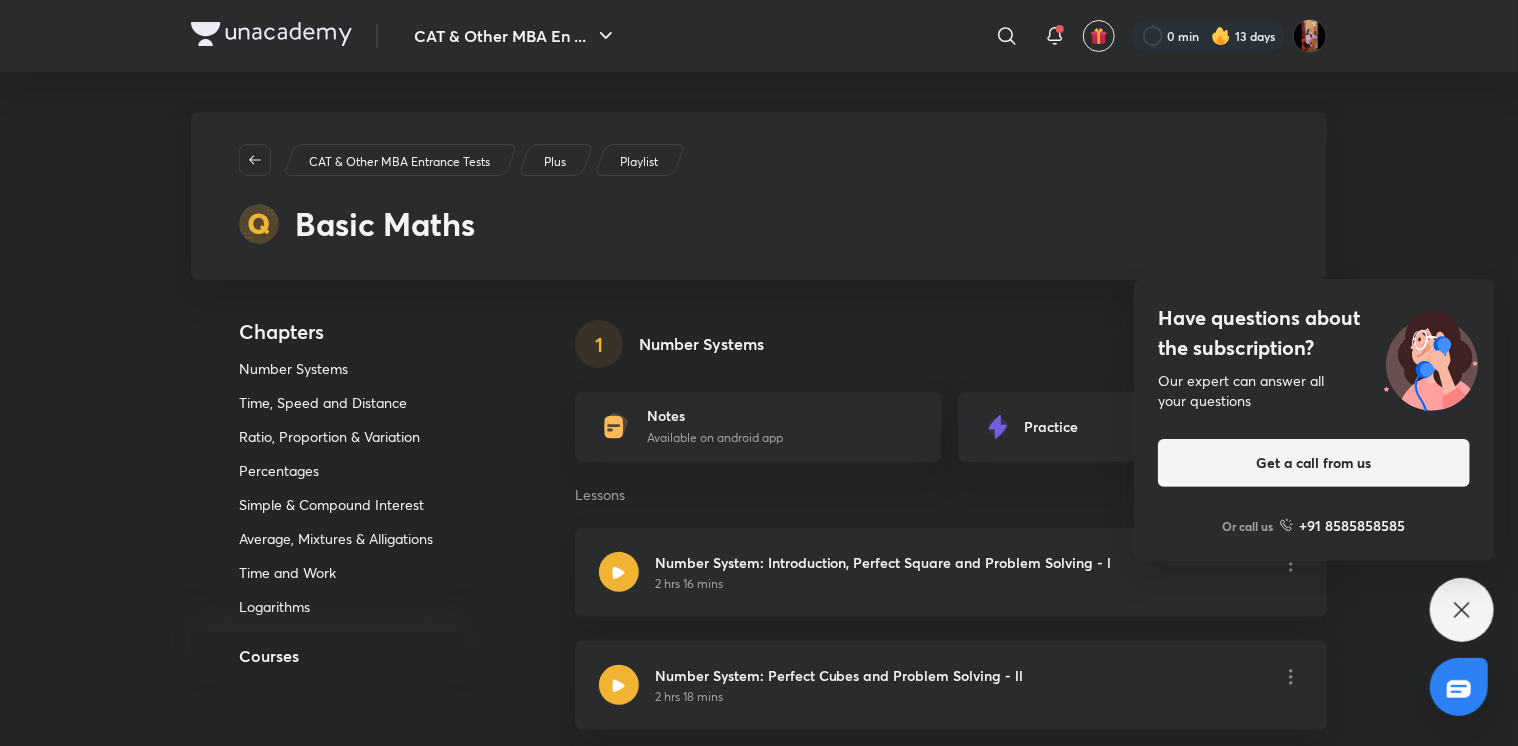 click on "Have questions about the subscription? Our expert can answer all your questions Get a call from us Or call us +91 8585858585" at bounding box center [1462, 610] 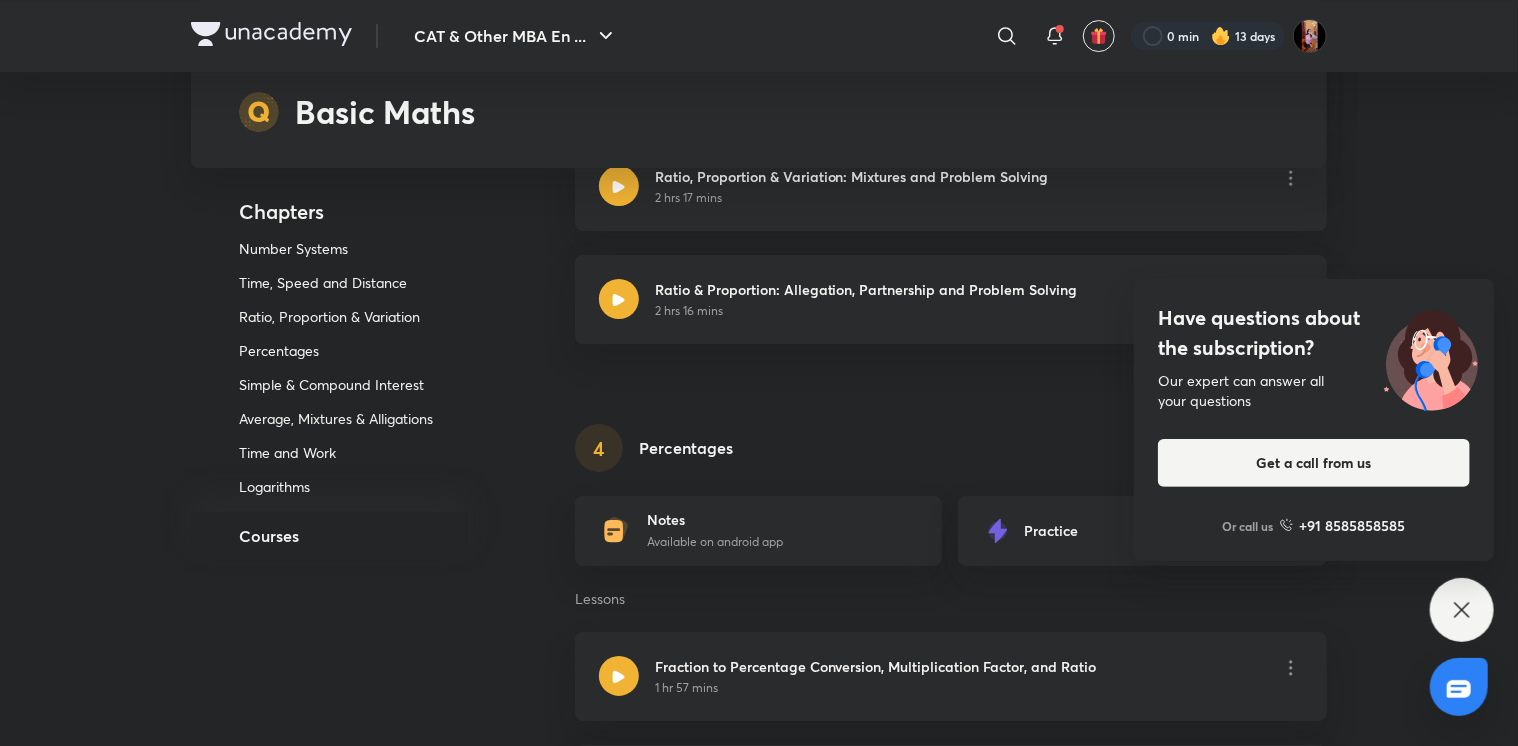 scroll, scrollTop: 3519, scrollLeft: 0, axis: vertical 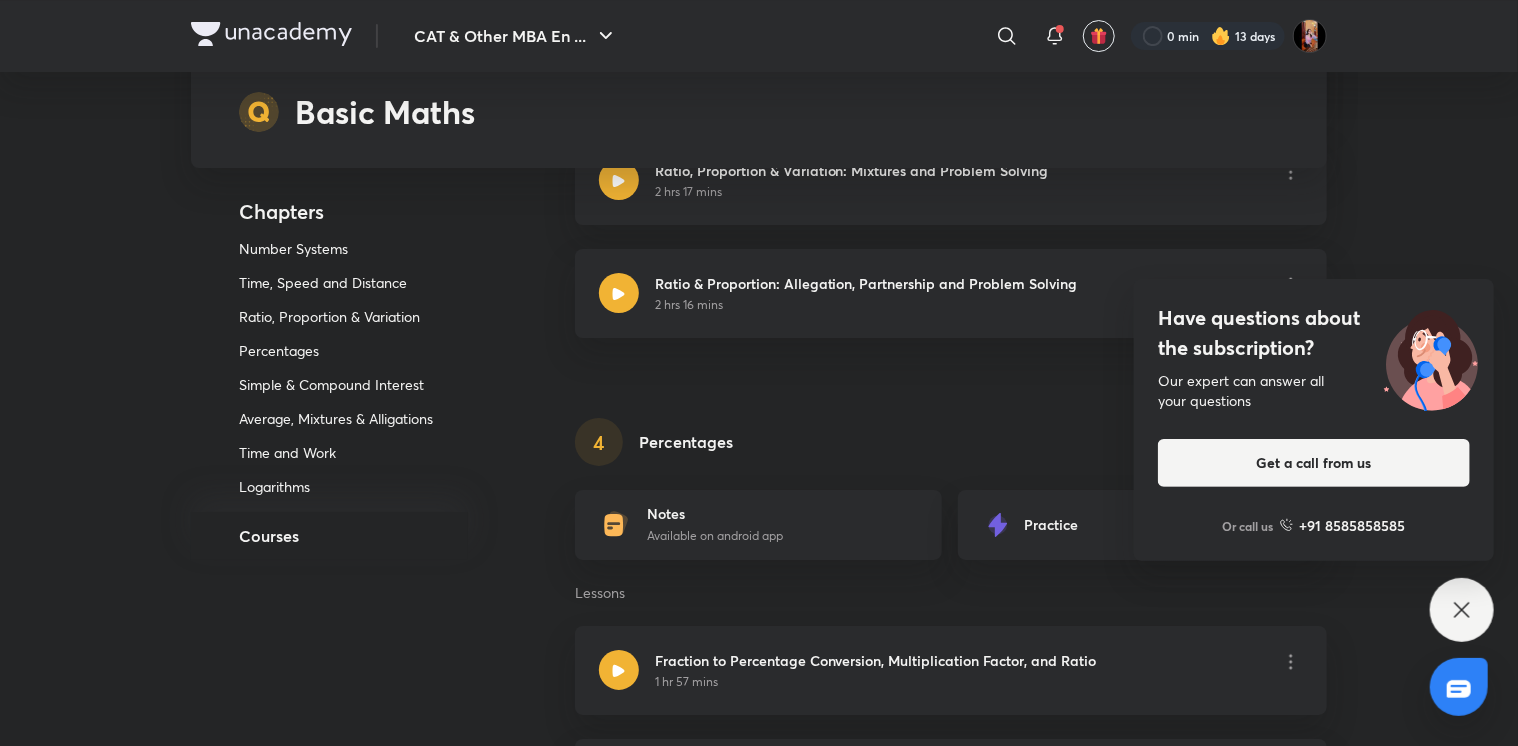 click on "Have questions about the subscription? Our expert can answer all your questions Get a call from us Or call us +91 8585858585" at bounding box center [1462, 610] 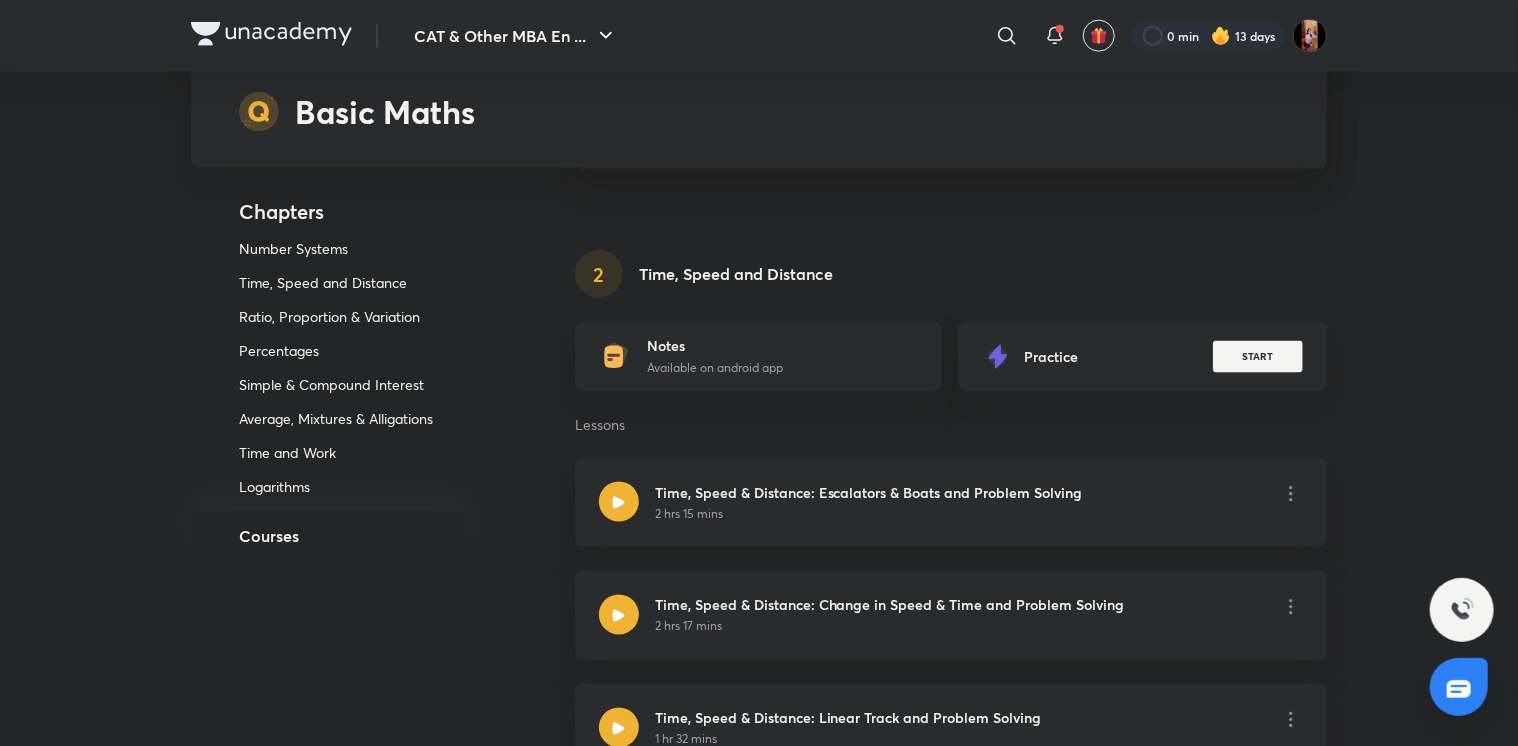 scroll, scrollTop: 1340, scrollLeft: 0, axis: vertical 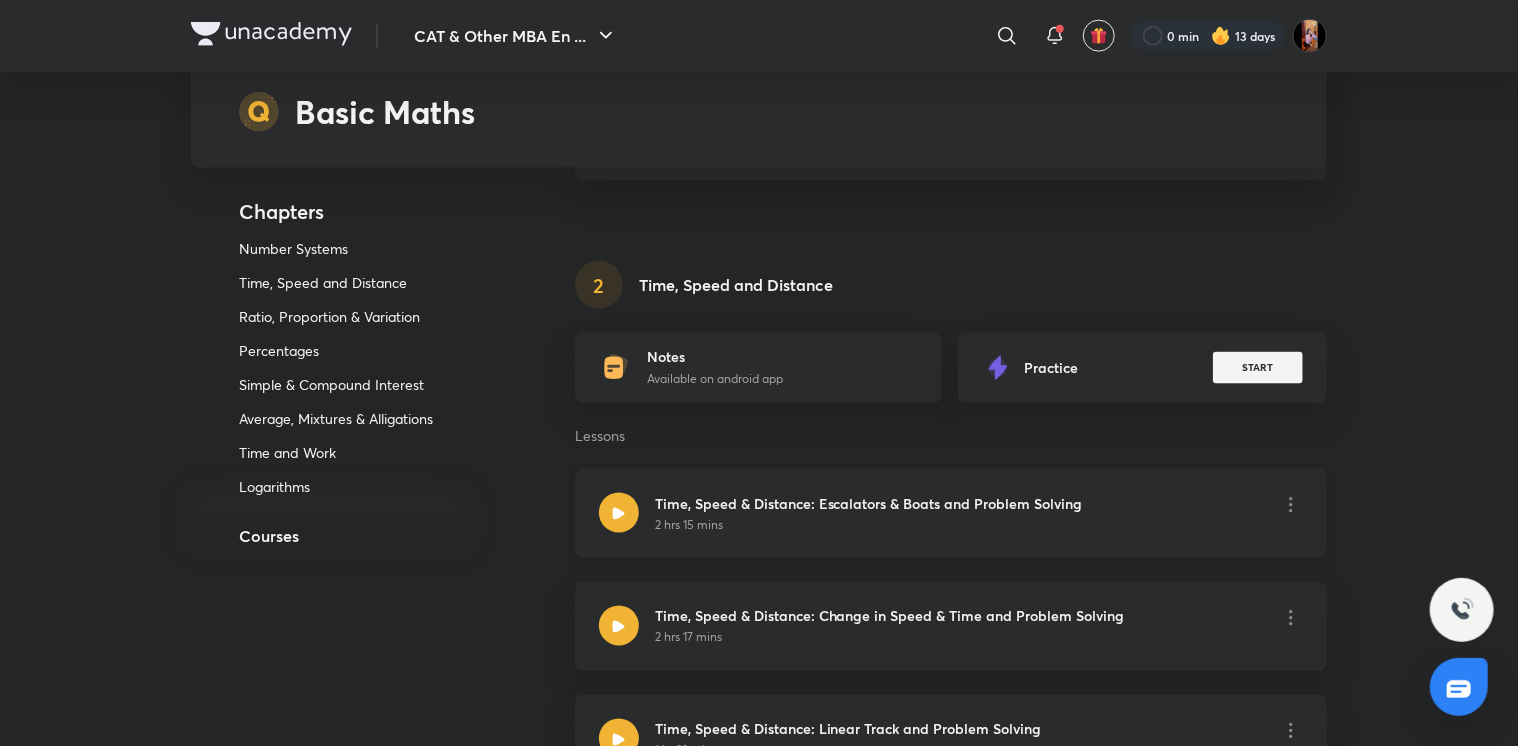 click on "Time, Speed & Distance: Escalators & Boats and Problem Solving" at bounding box center [869, 503] 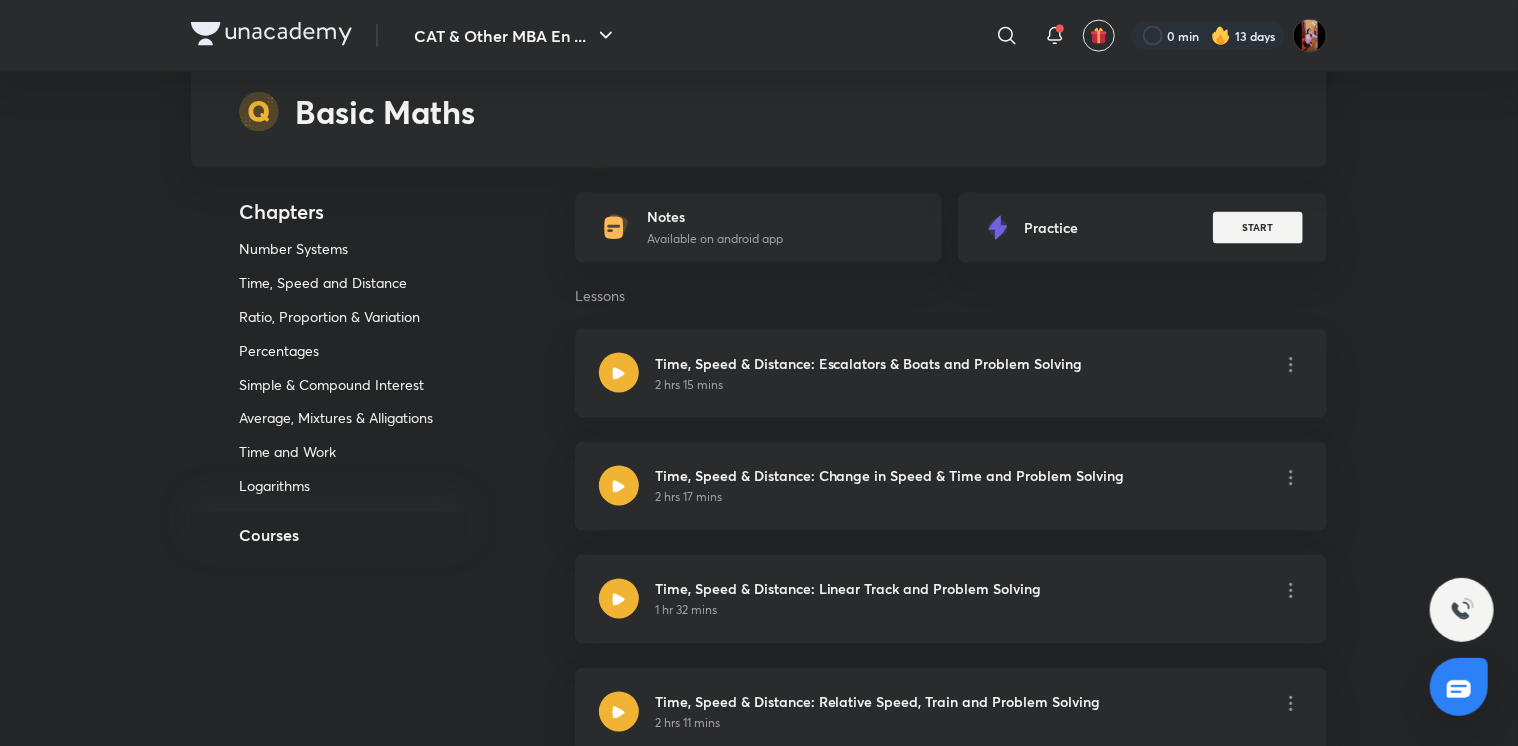 scroll, scrollTop: 1497, scrollLeft: 0, axis: vertical 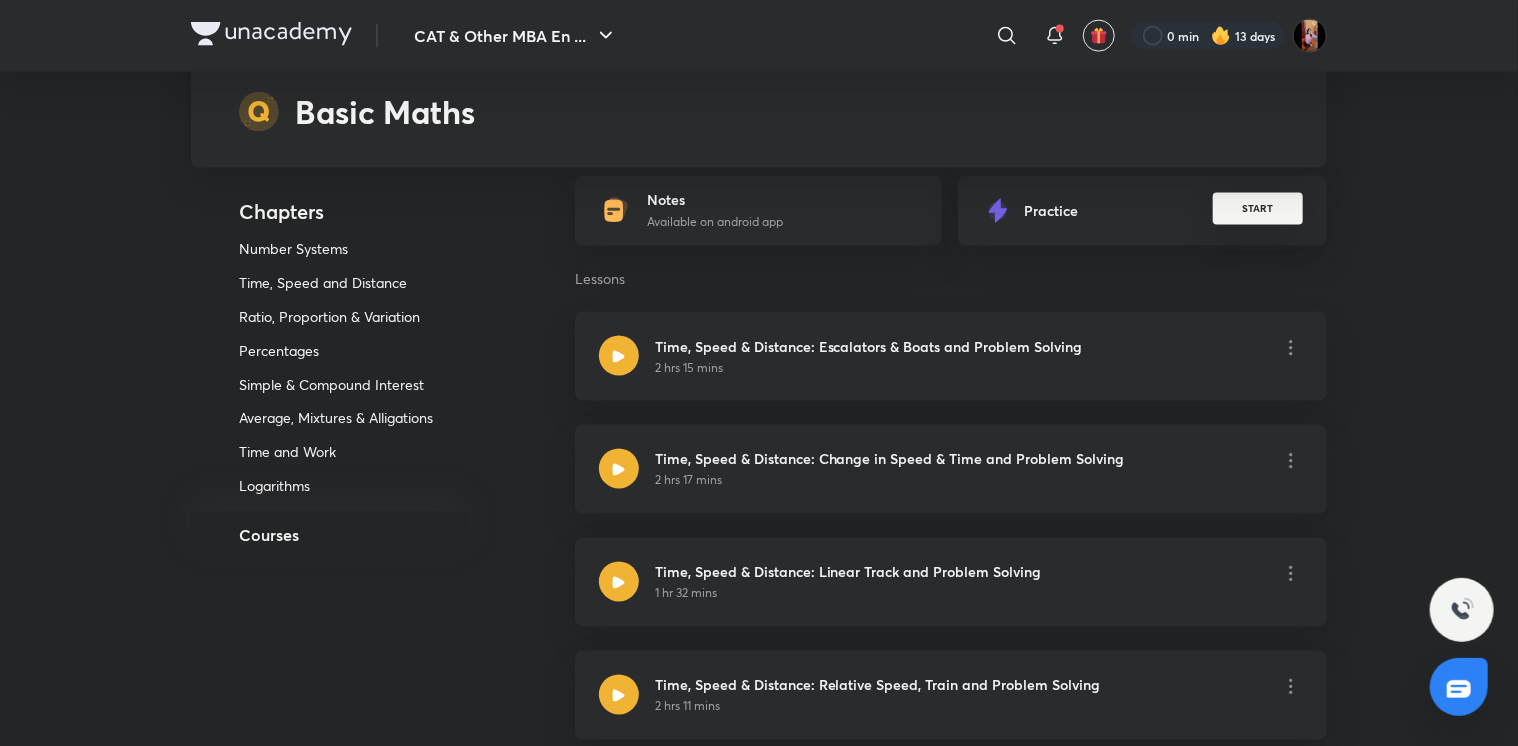 click on "START" at bounding box center [1258, 209] 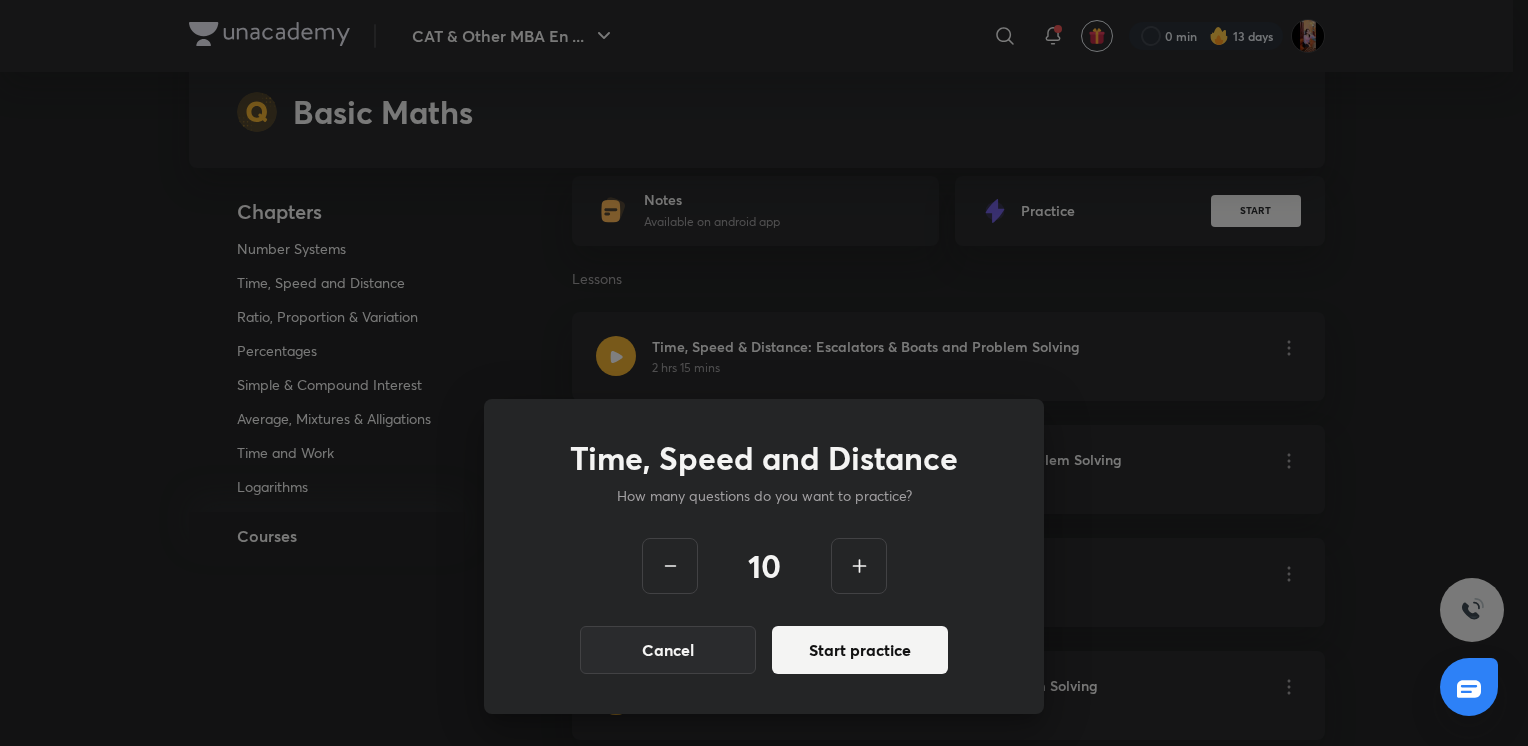 click on "Time, Speed and Distance How many questions do you want to practice? 10 Cancel Start practice" at bounding box center (764, 373) 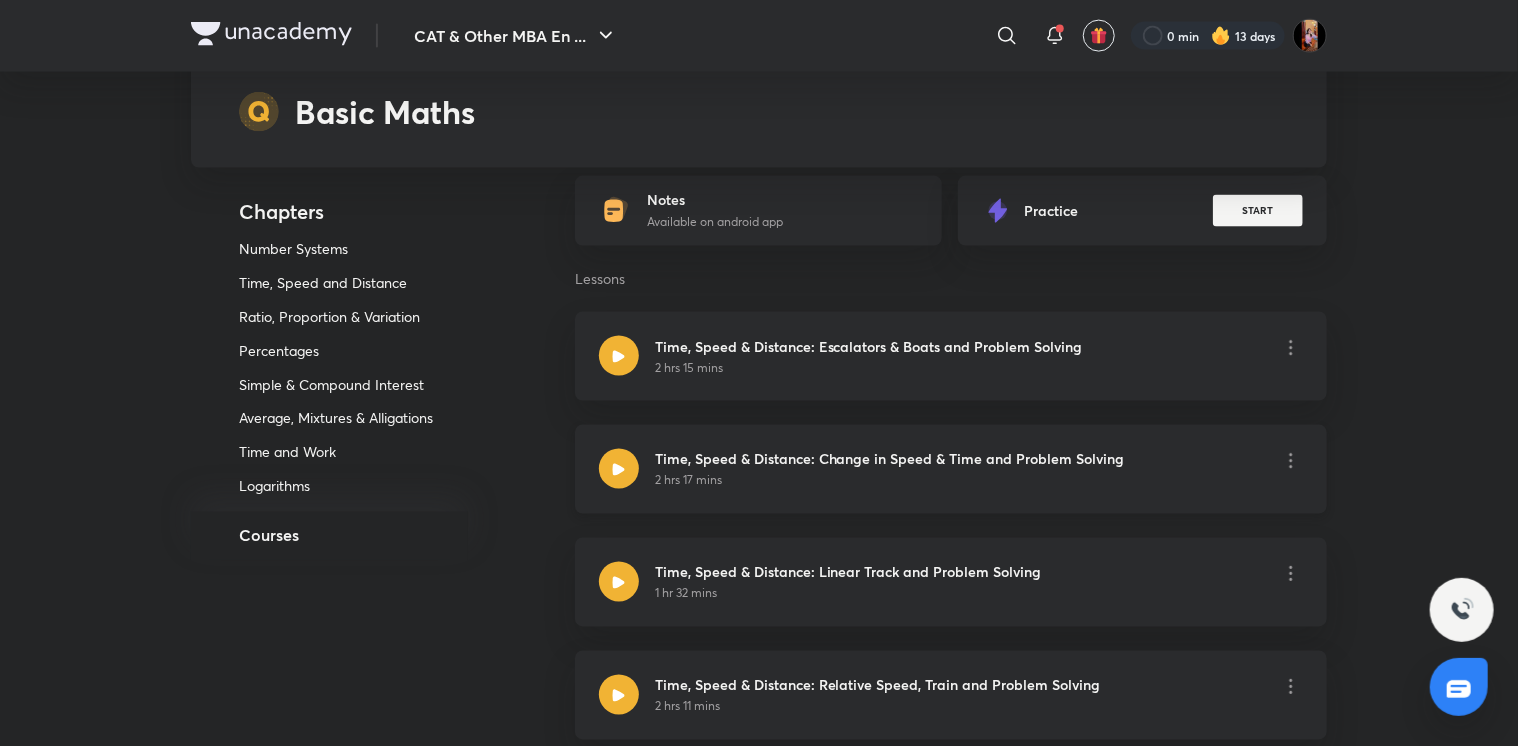 click on "Time, Speed & Distance: Change in Speed & Time and Problem Solving" at bounding box center (890, 459) 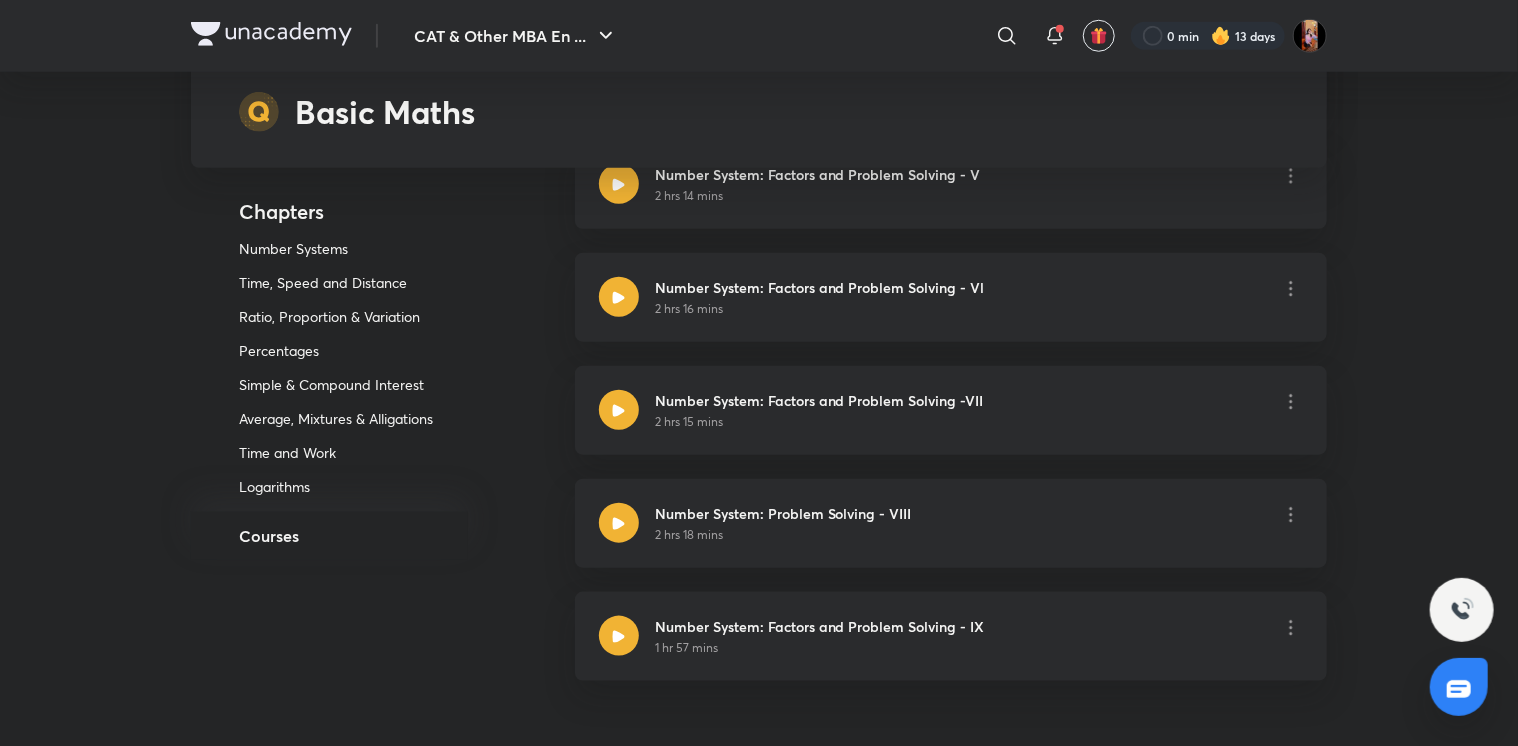 scroll, scrollTop: 848, scrollLeft: 0, axis: vertical 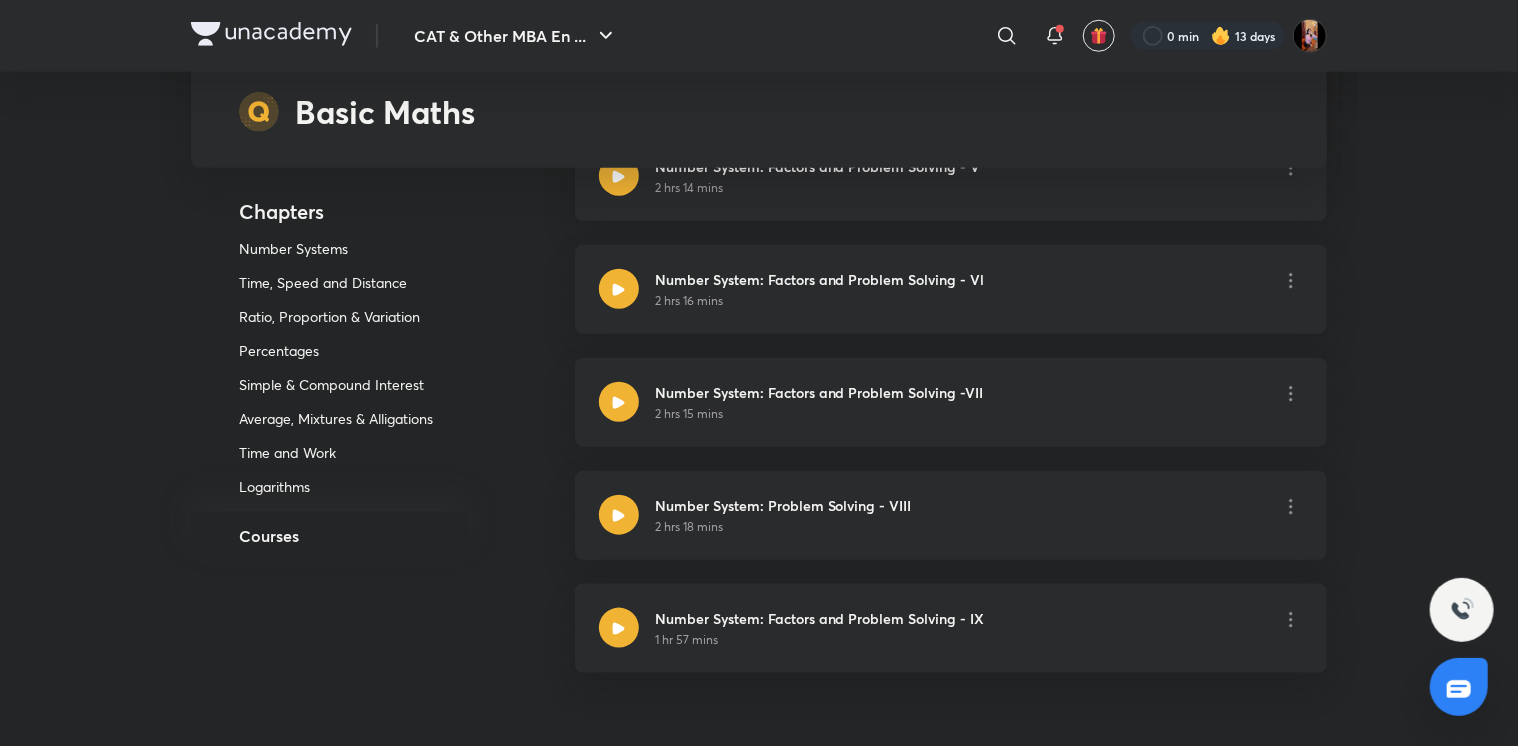 click on "CAT & Other MBA En ... ​ 0 min 13 days CAT & Other MBA Entrance Tests Plus Playlist Basic Maths Chapters Number Systems Time, Speed and Distance Ratio, Proportion & Variation Percentages Simple & Compound Interest Average, Mixtures & Alligations Time and Work Logarithms Sequences & Series Courses 1 Number System: Introduction, Perfect Square and Problem Solving - l 2 hrs 16 mins Number System: Perfect Cubes and Problem Solving - ll 2 hrs 18 mins Number System: Recurring Decimal Cyclicity and Problem Solving - lll 2 hrs 15 mins Number System: Factors and Problem Solving - lV 2 hrs 7 mins Number System: Factors and Problem Solving - V 2 hrs 14 mins Number System: Factors and Problem Solving - Vl 2 hrs 16 mins Number System: Factors and Problem Solving -VII 2 hrs 15 mins Number System: Problem Solving - VIII 2 hrs 18 mins Number System: Factors and Problem Solving - IX 1 hr 57 mins 2 Time, Speed and Distance Notes Available on android app 3 4" at bounding box center (759, 4874) 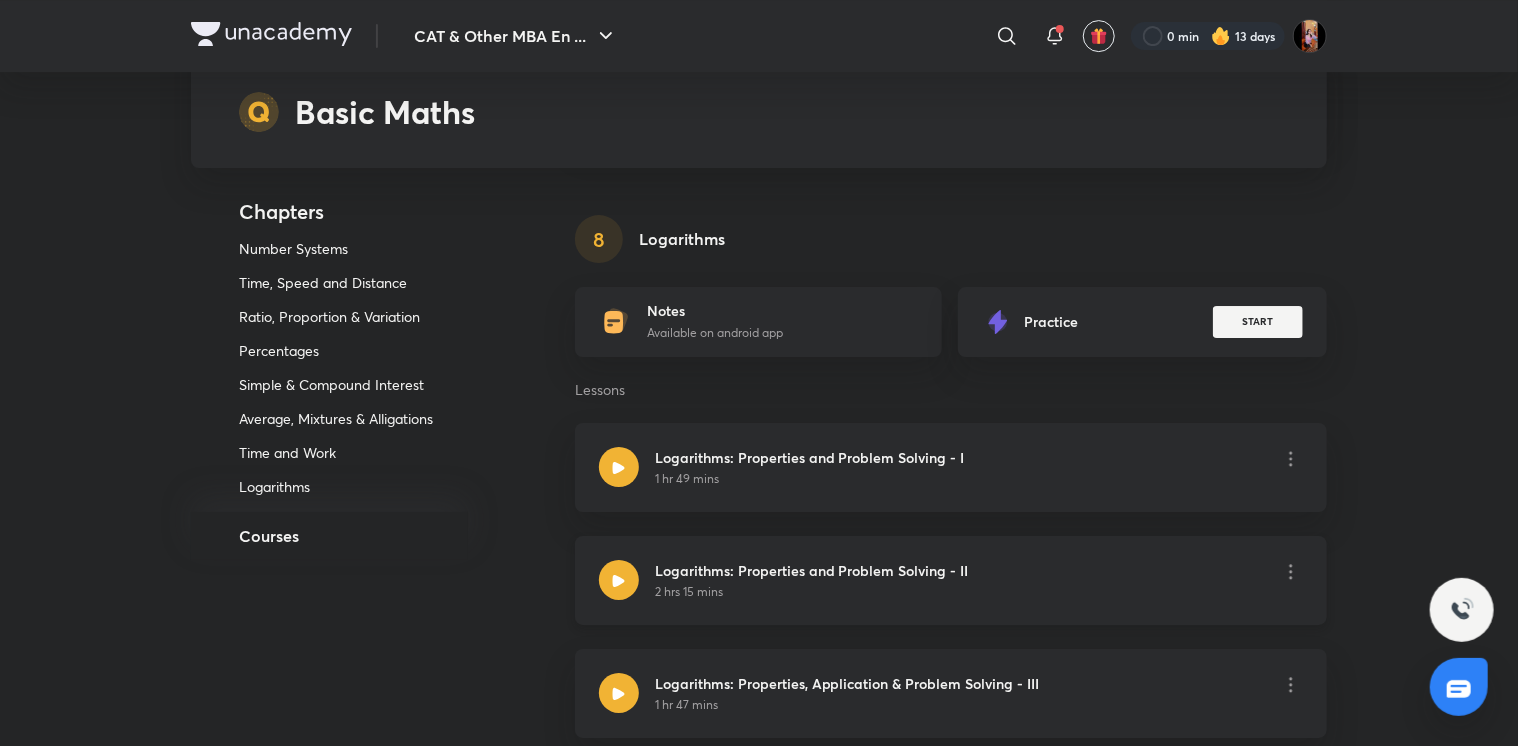 scroll, scrollTop: 7140, scrollLeft: 0, axis: vertical 